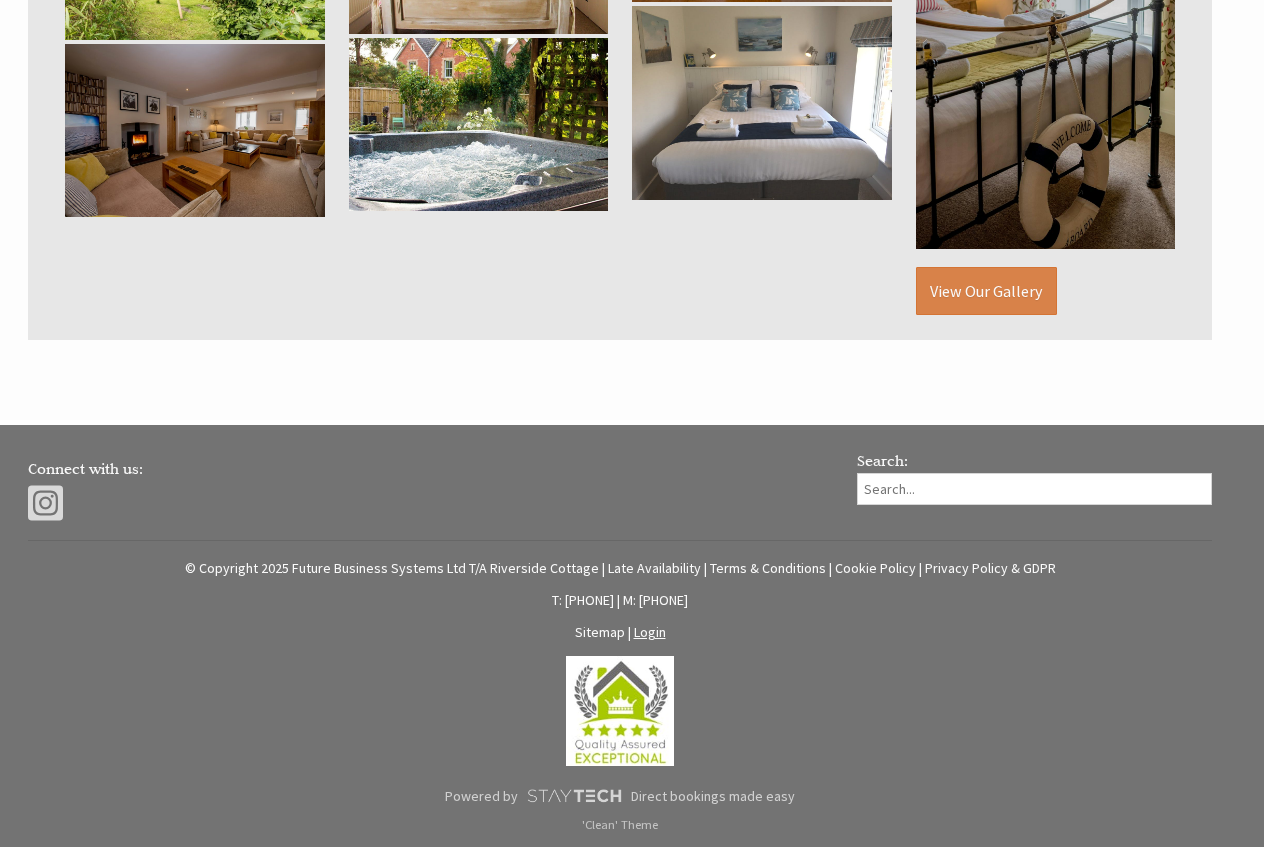 scroll, scrollTop: 1453, scrollLeft: 0, axis: vertical 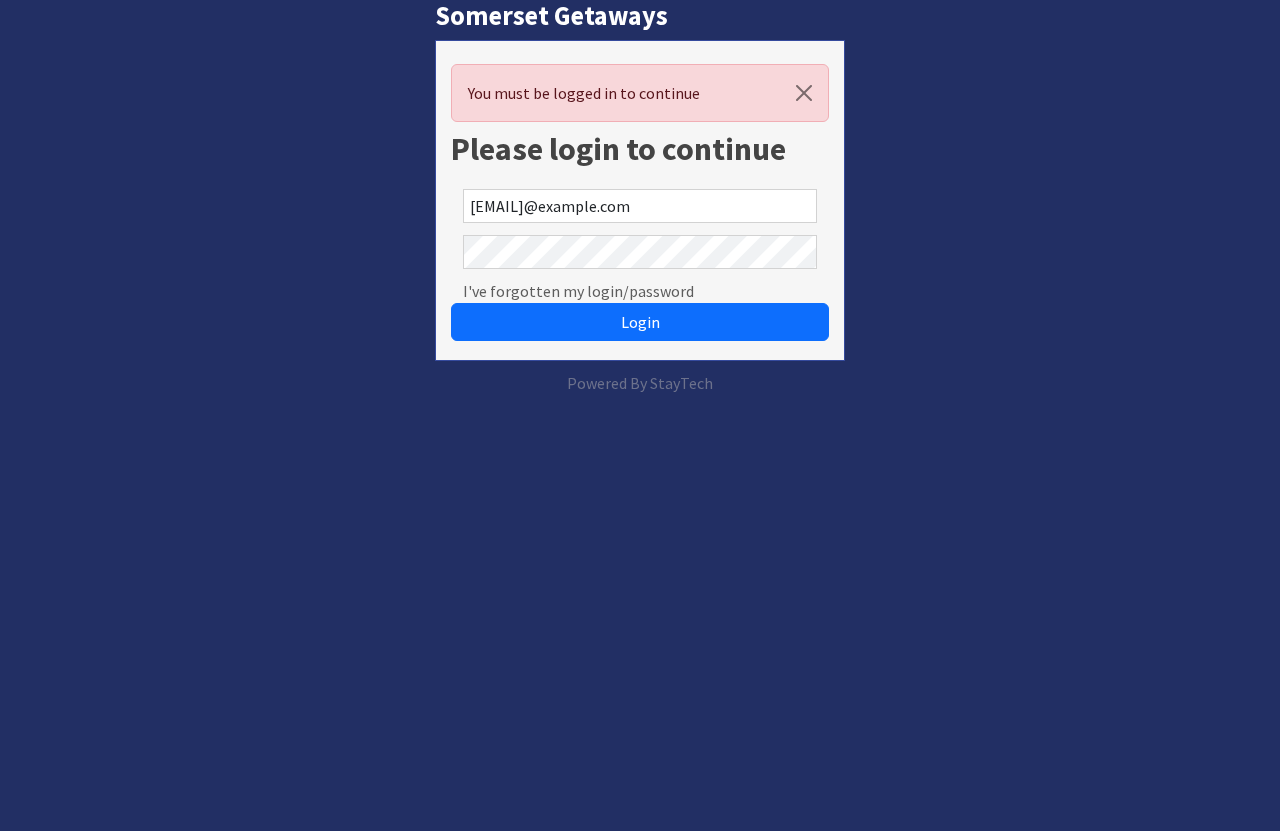 click on "Login" at bounding box center (640, 322) 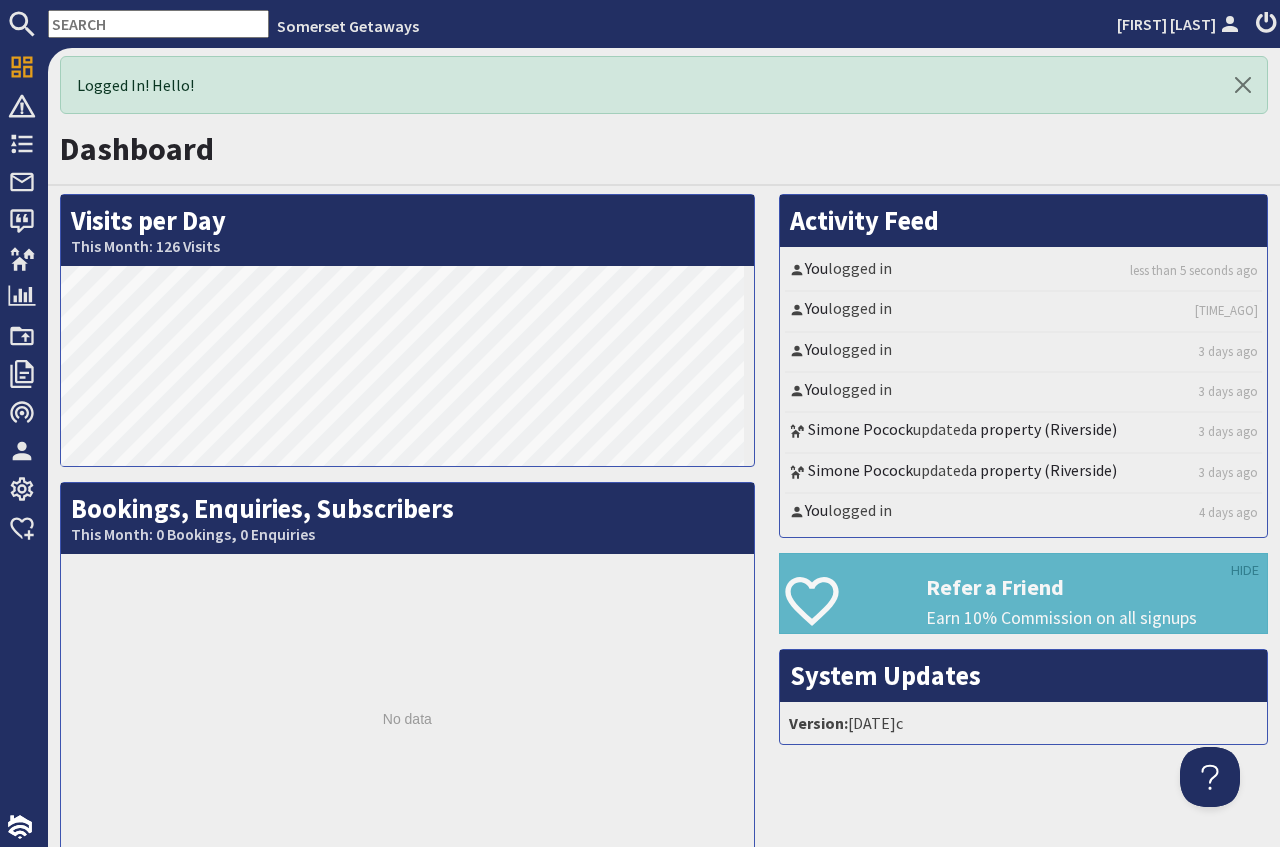scroll, scrollTop: 0, scrollLeft: 0, axis: both 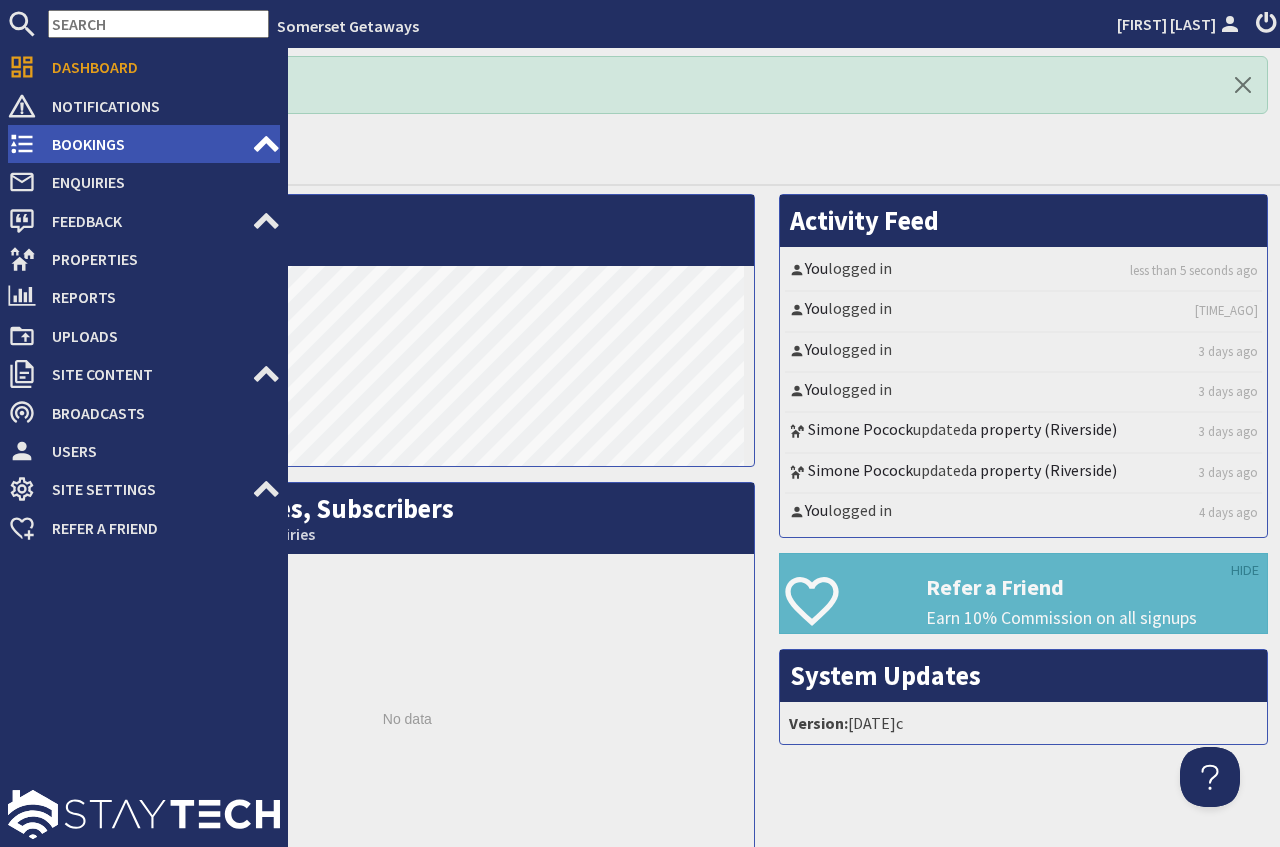 click on "Bookings" at bounding box center [144, 144] 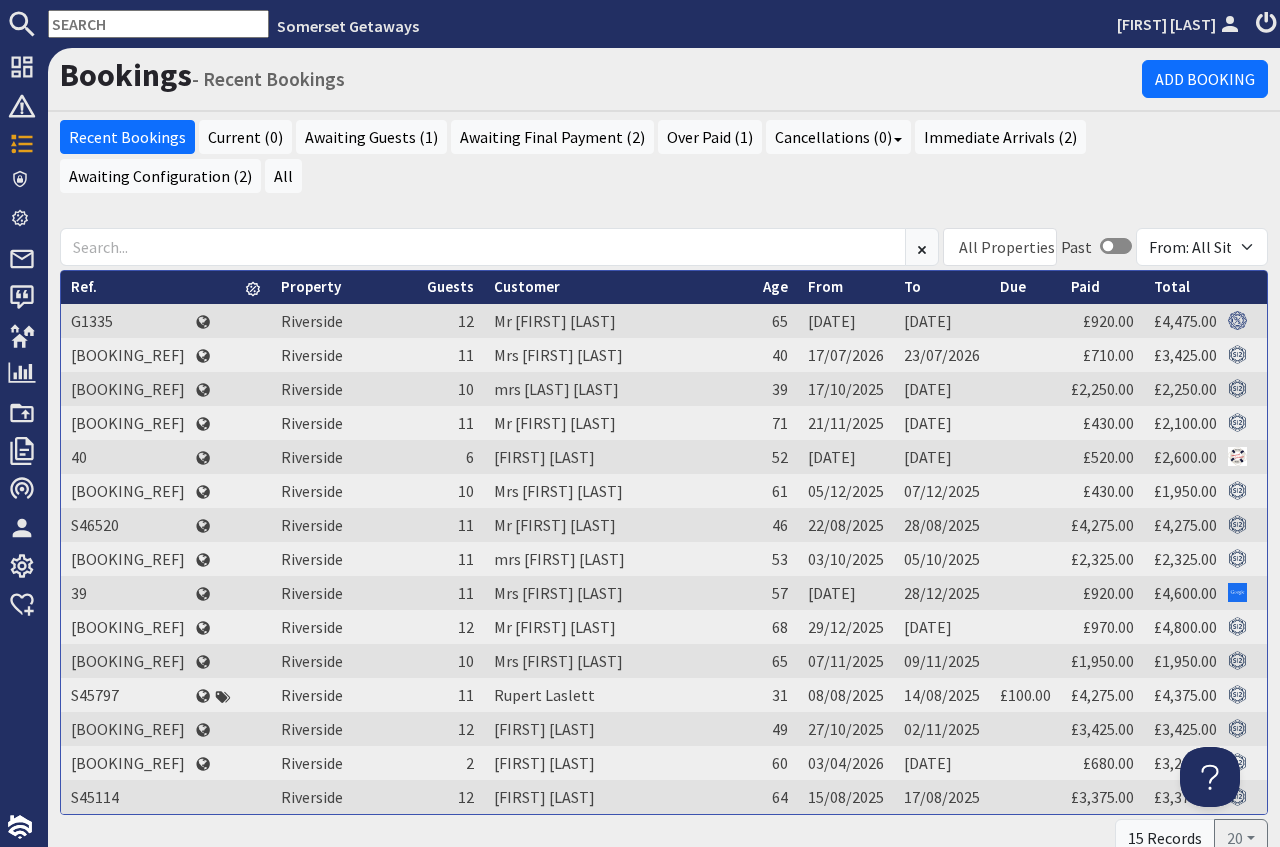 scroll, scrollTop: 0, scrollLeft: 0, axis: both 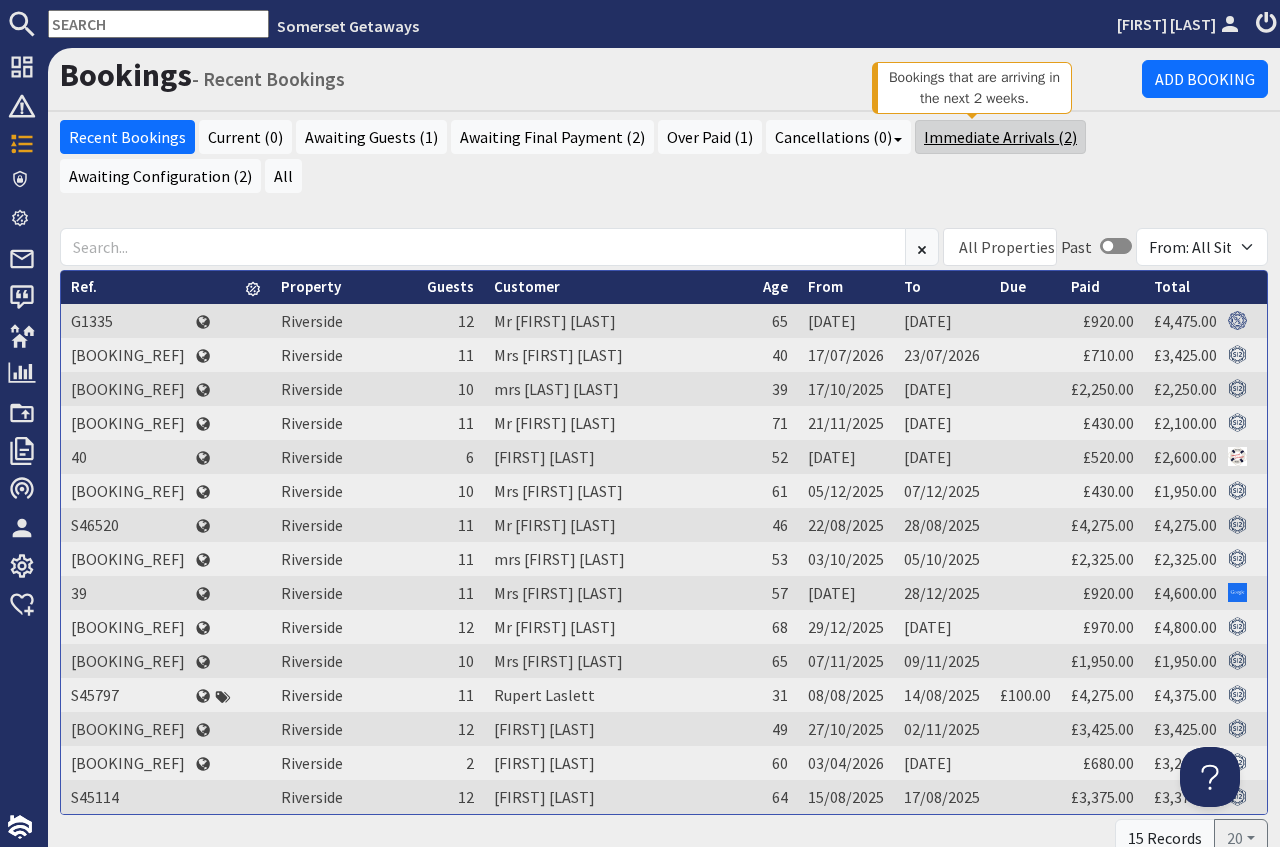 click on "Immediate Arrivals (2)" at bounding box center (1000, 137) 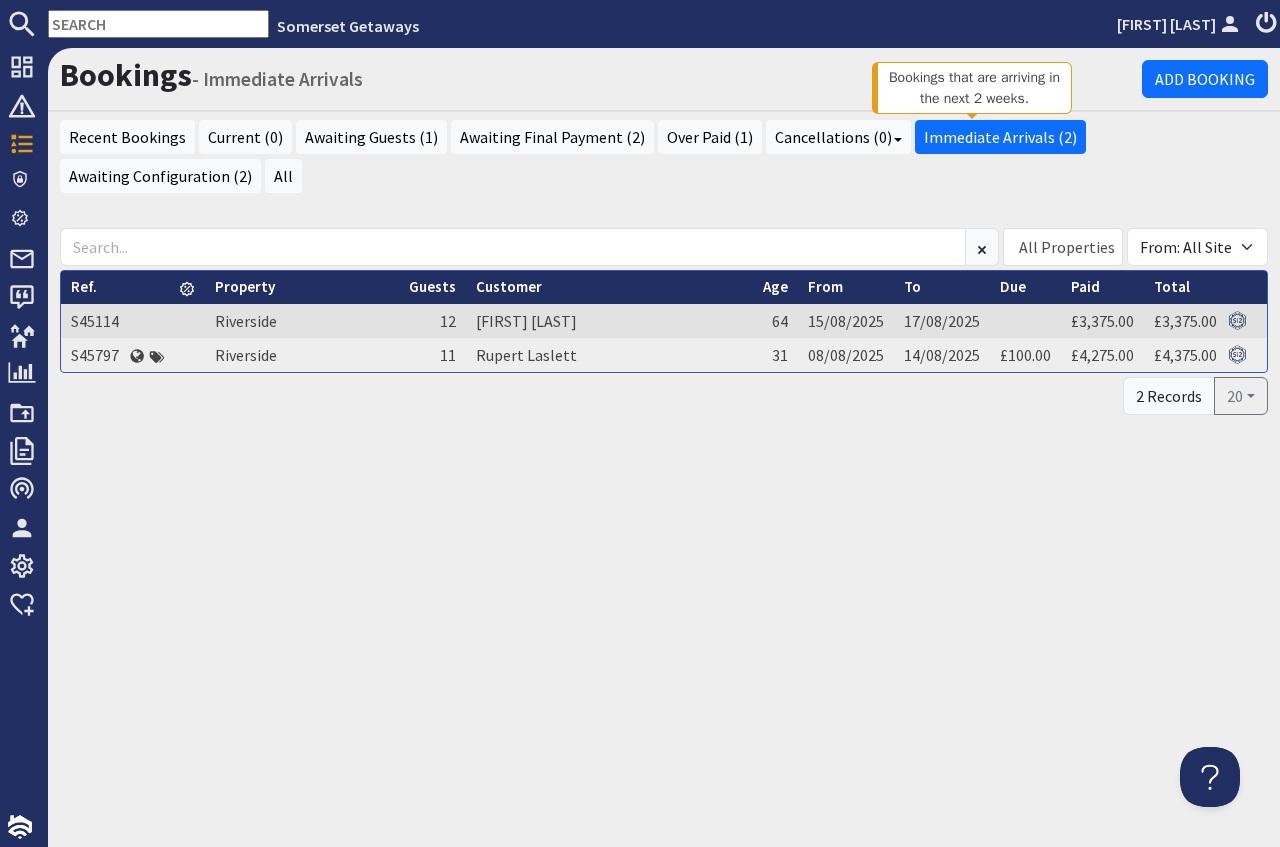 scroll, scrollTop: 0, scrollLeft: 0, axis: both 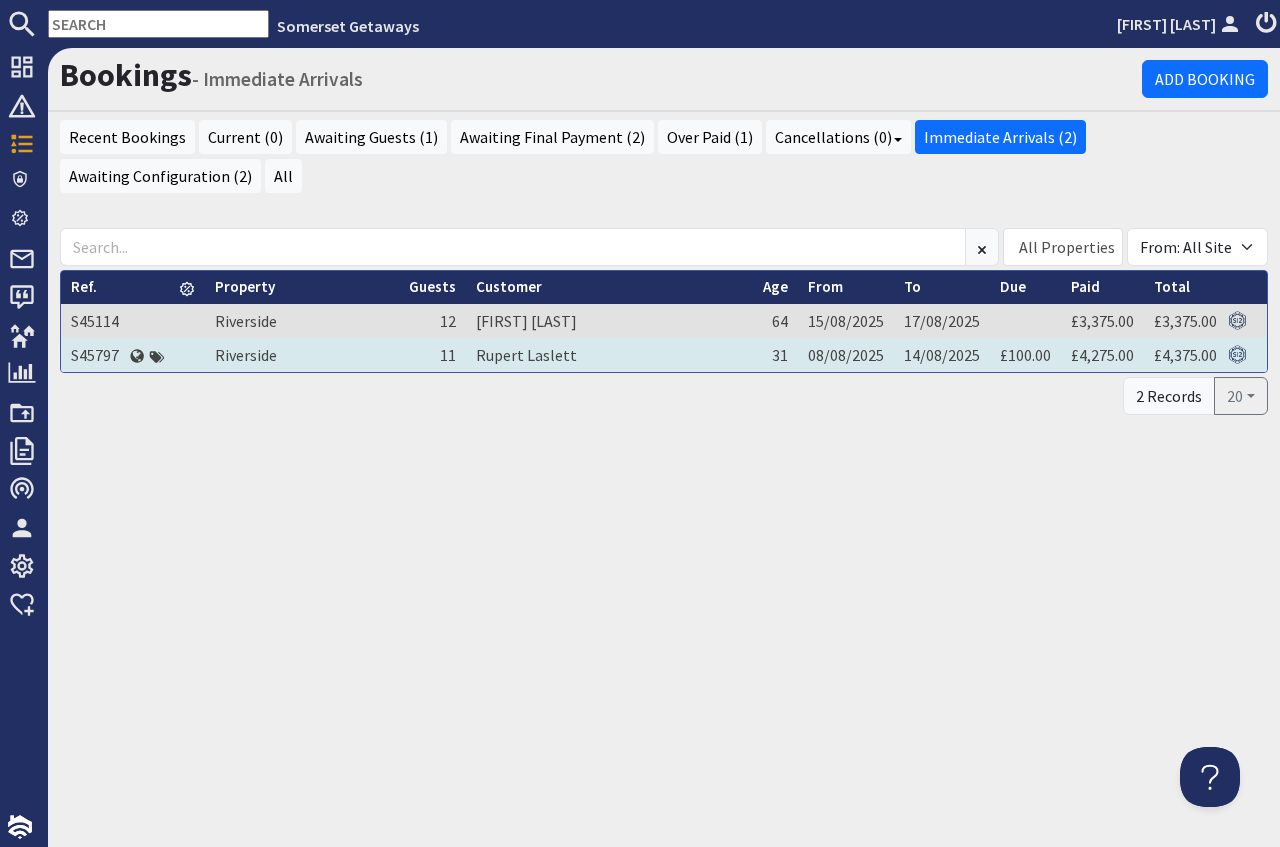 click on "Rupert Laslett" at bounding box center (609, 355) 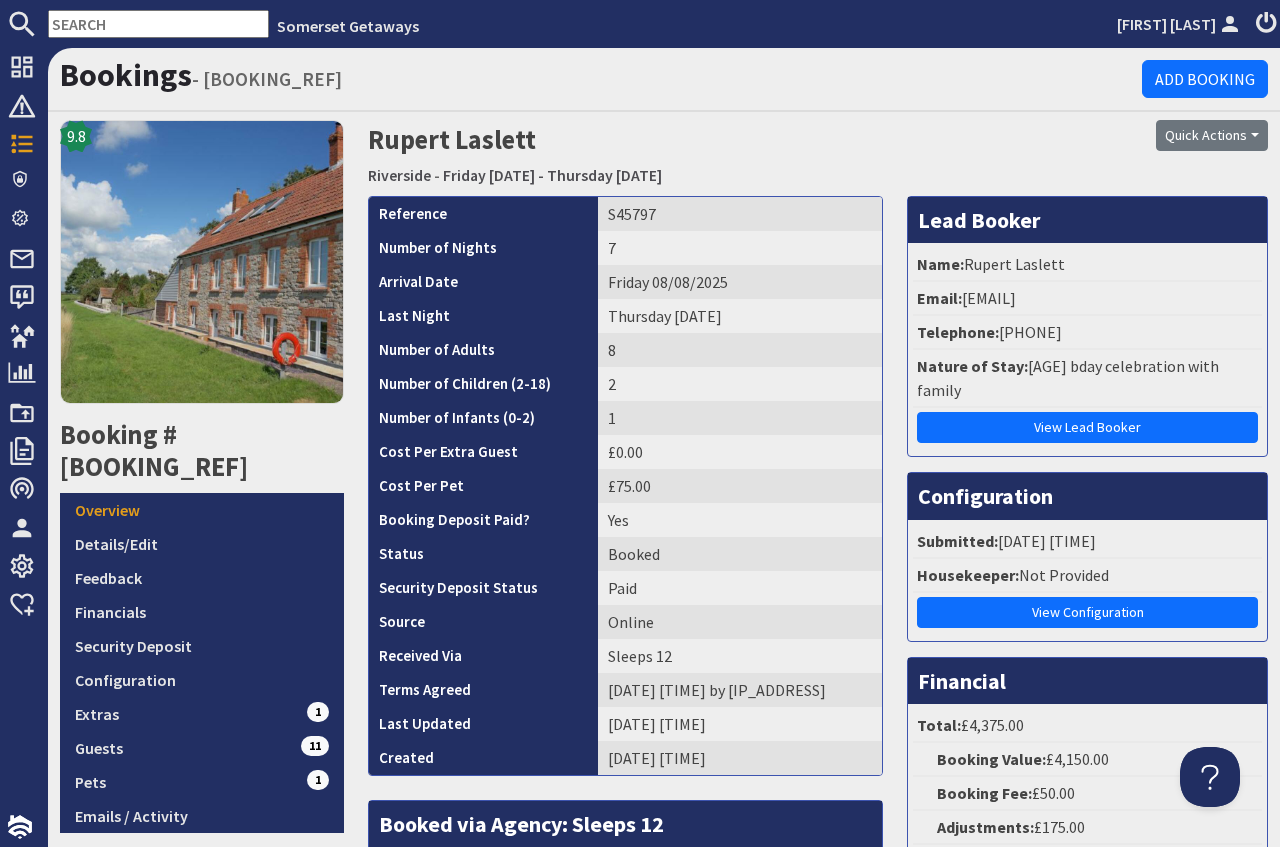 scroll, scrollTop: 0, scrollLeft: 0, axis: both 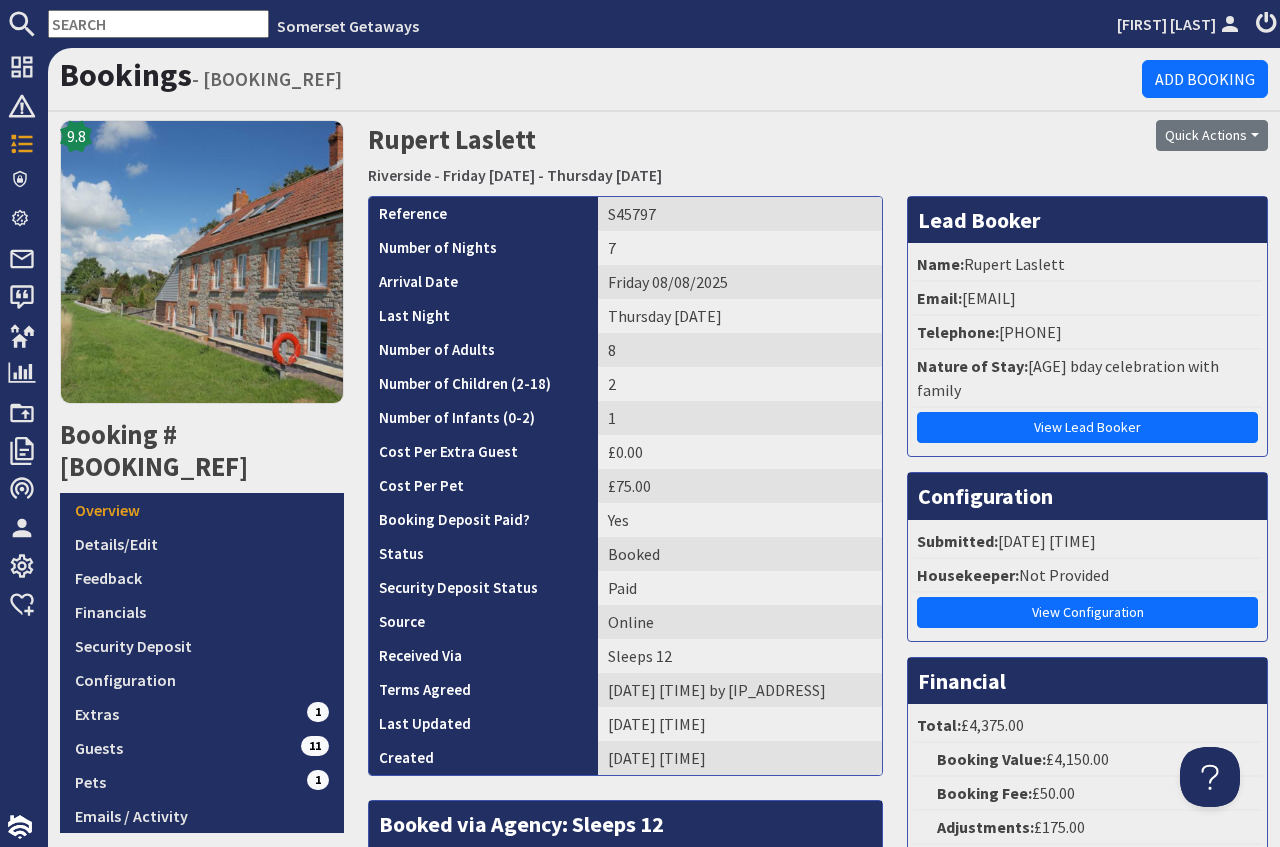 drag, startPoint x: 952, startPoint y: 302, endPoint x: 1084, endPoint y: 306, distance: 132.0606 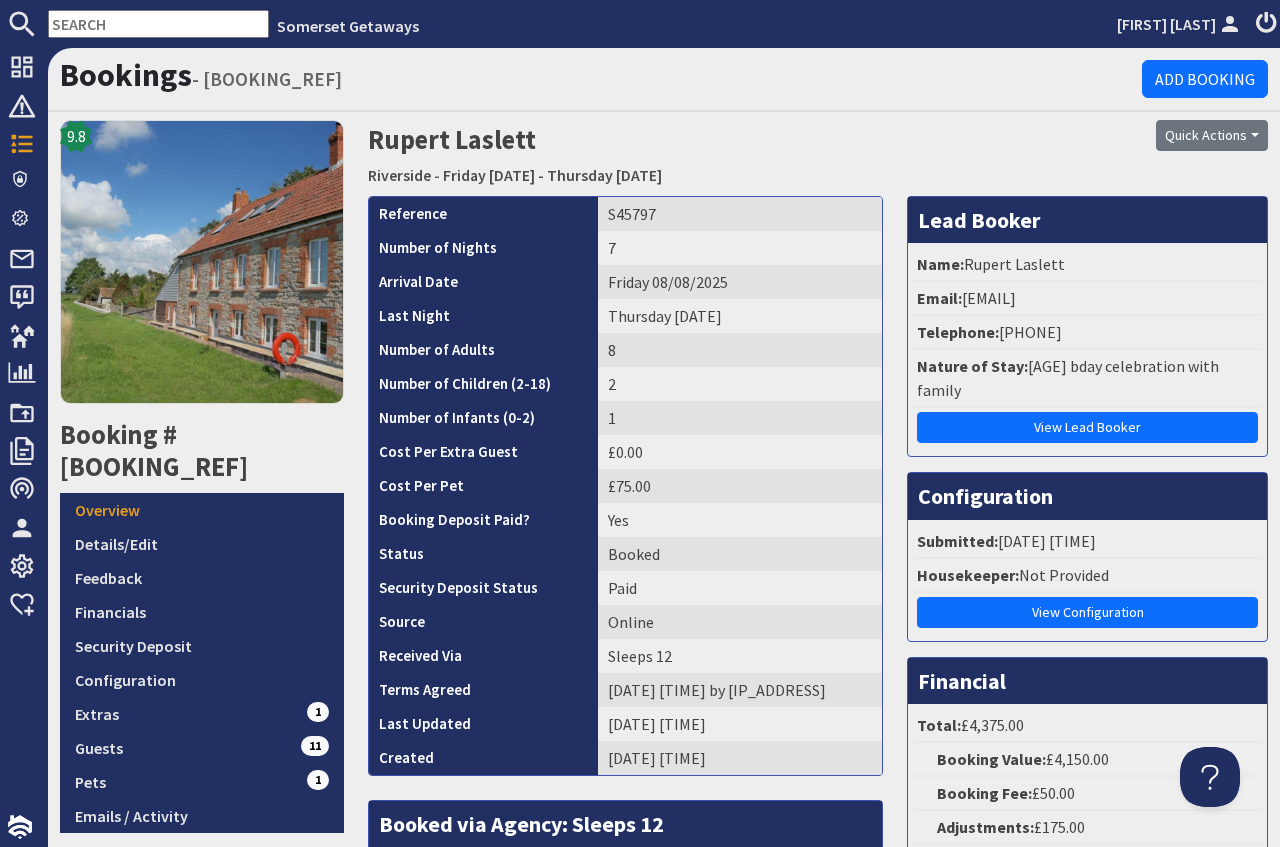 copy on "[EMAIL]" 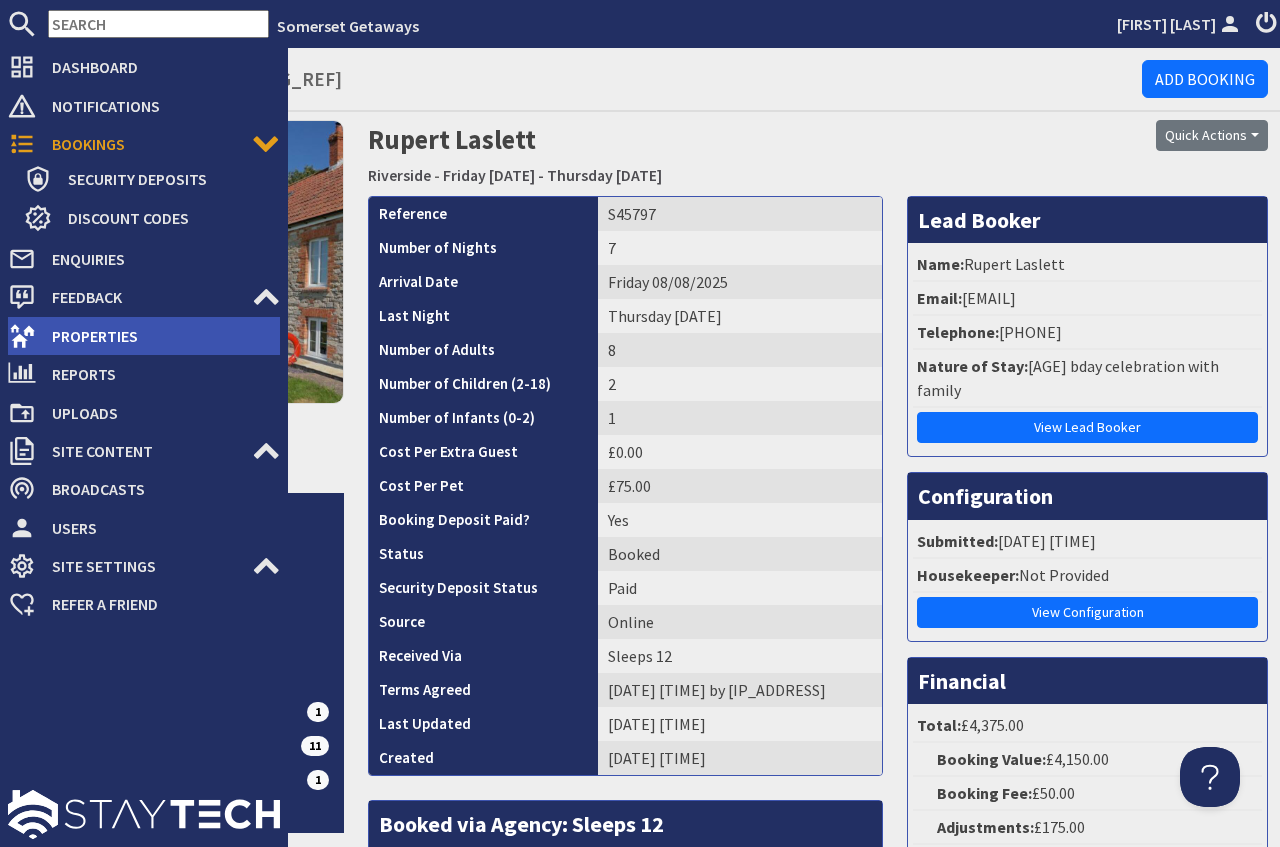 click on "Properties" at bounding box center [158, 336] 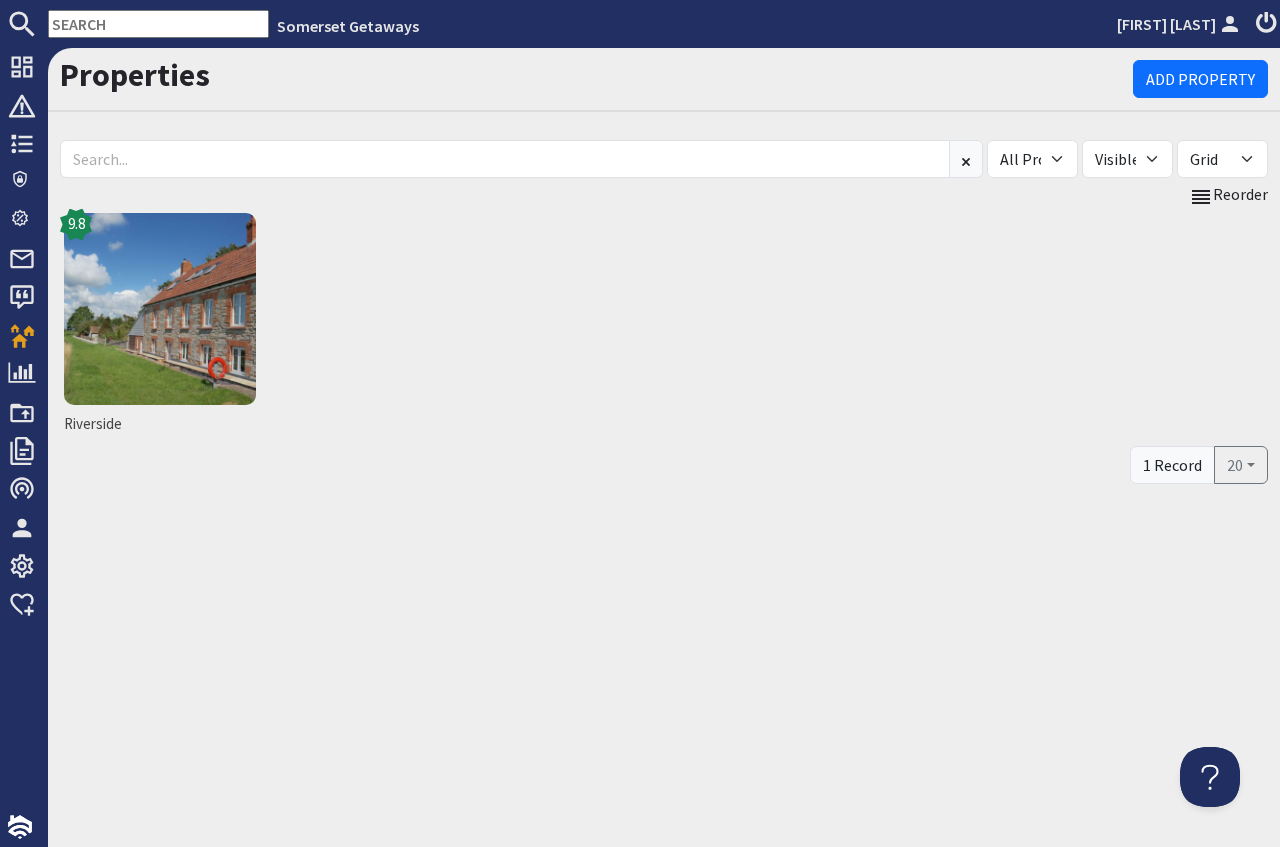 scroll, scrollTop: 0, scrollLeft: 0, axis: both 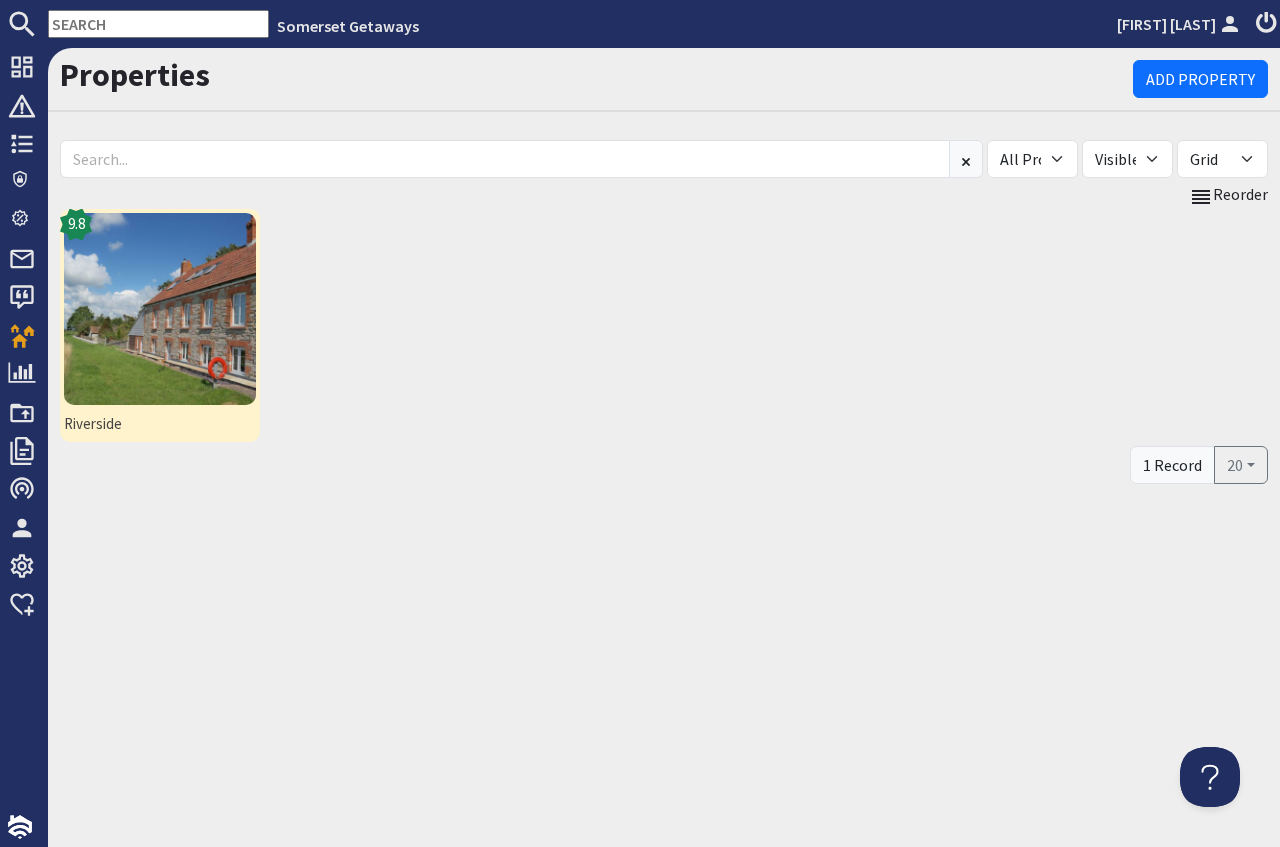 click at bounding box center [160, 309] 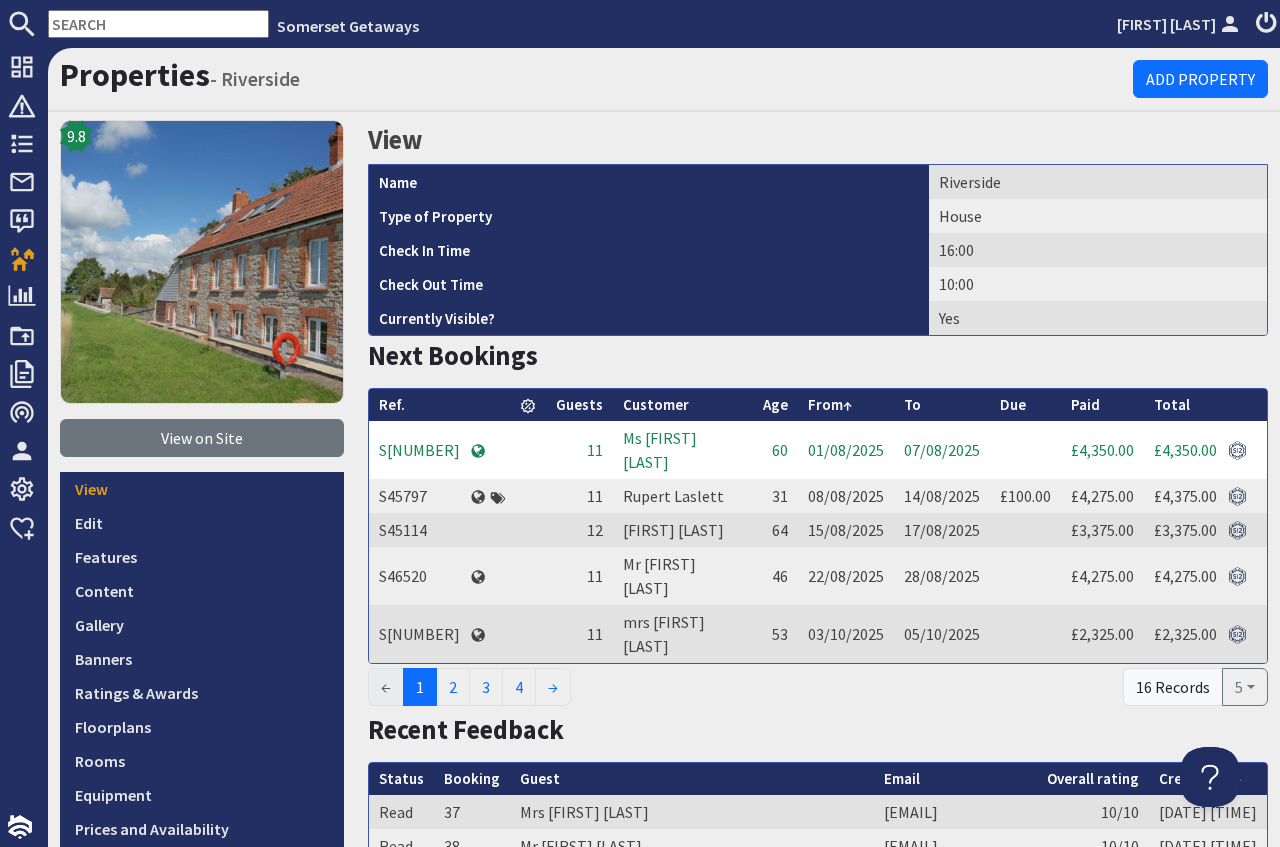 scroll, scrollTop: 0, scrollLeft: 0, axis: both 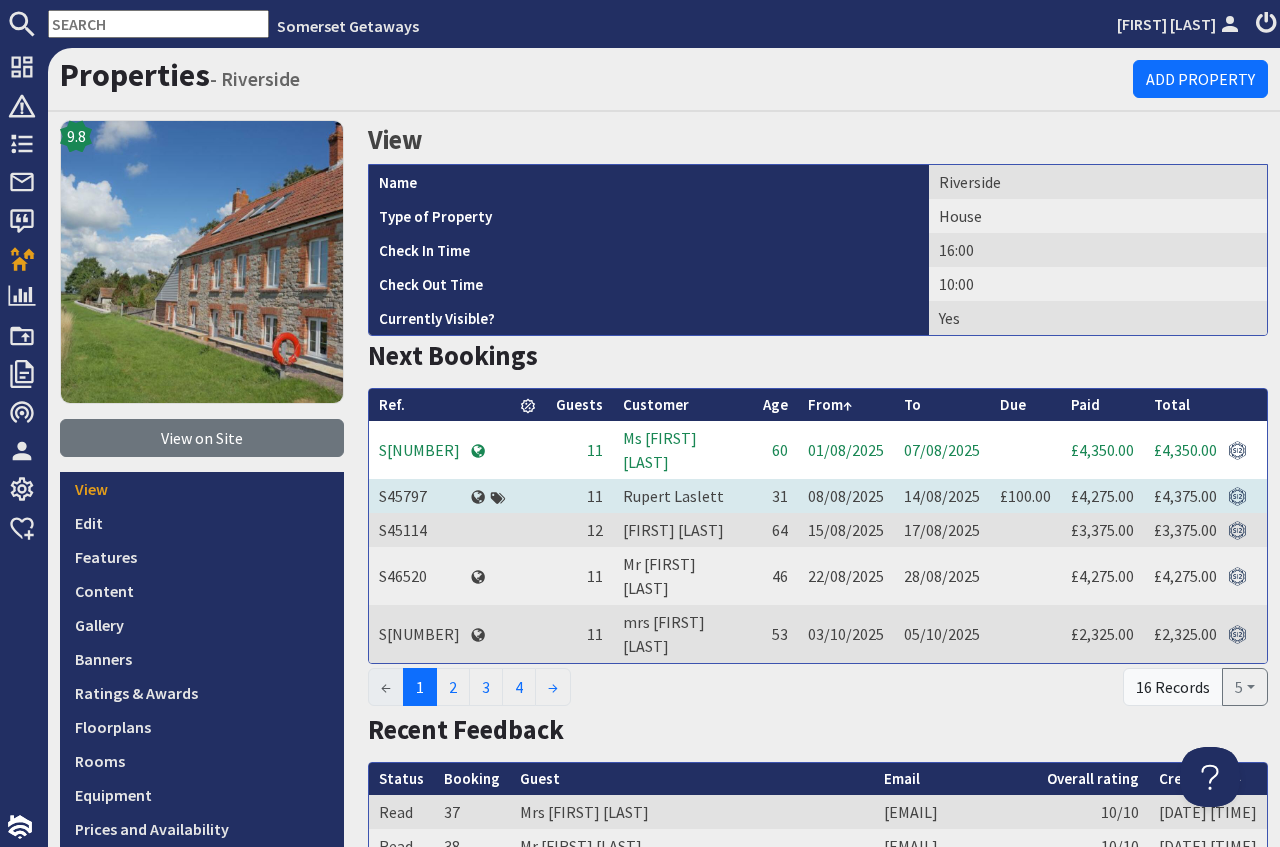 click on "Rupert Laslett" at bounding box center (683, 496) 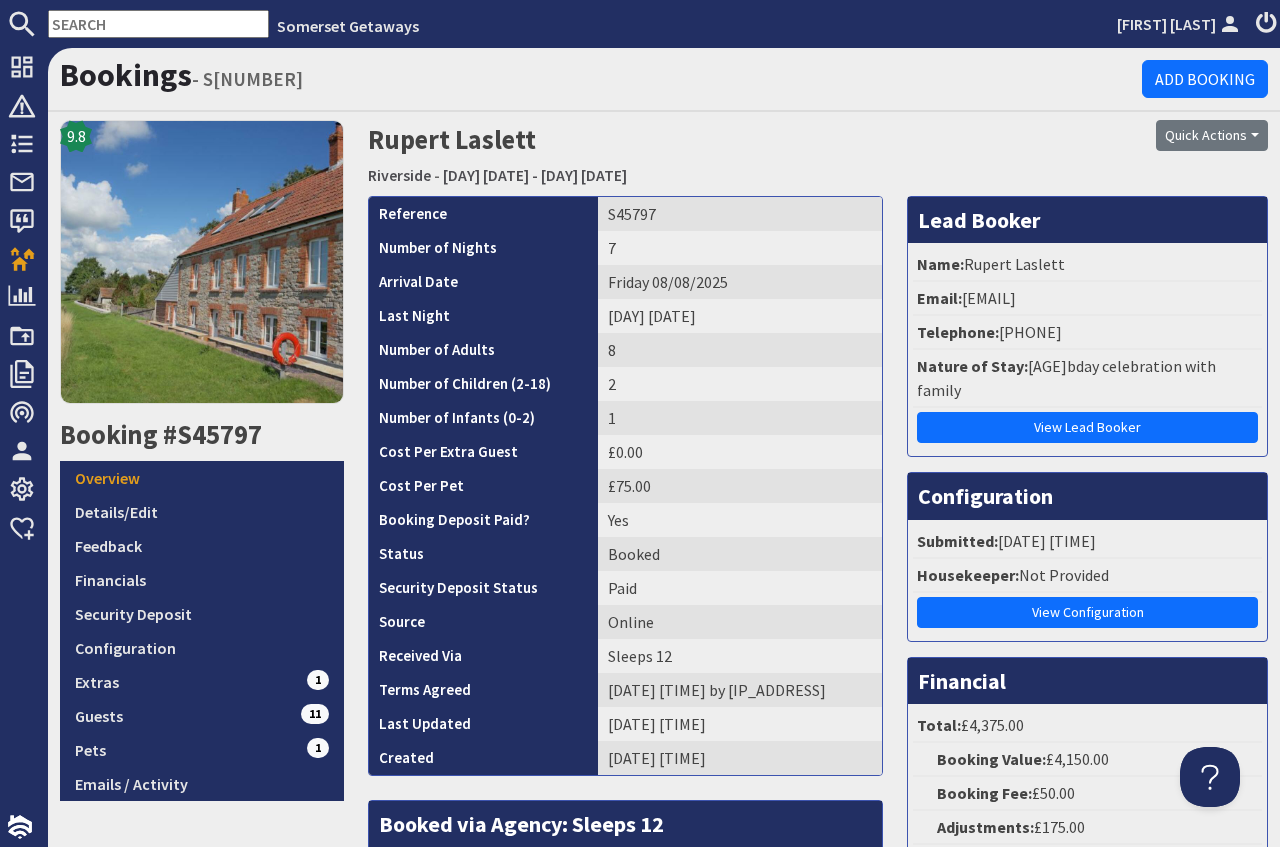 scroll, scrollTop: 0, scrollLeft: 0, axis: both 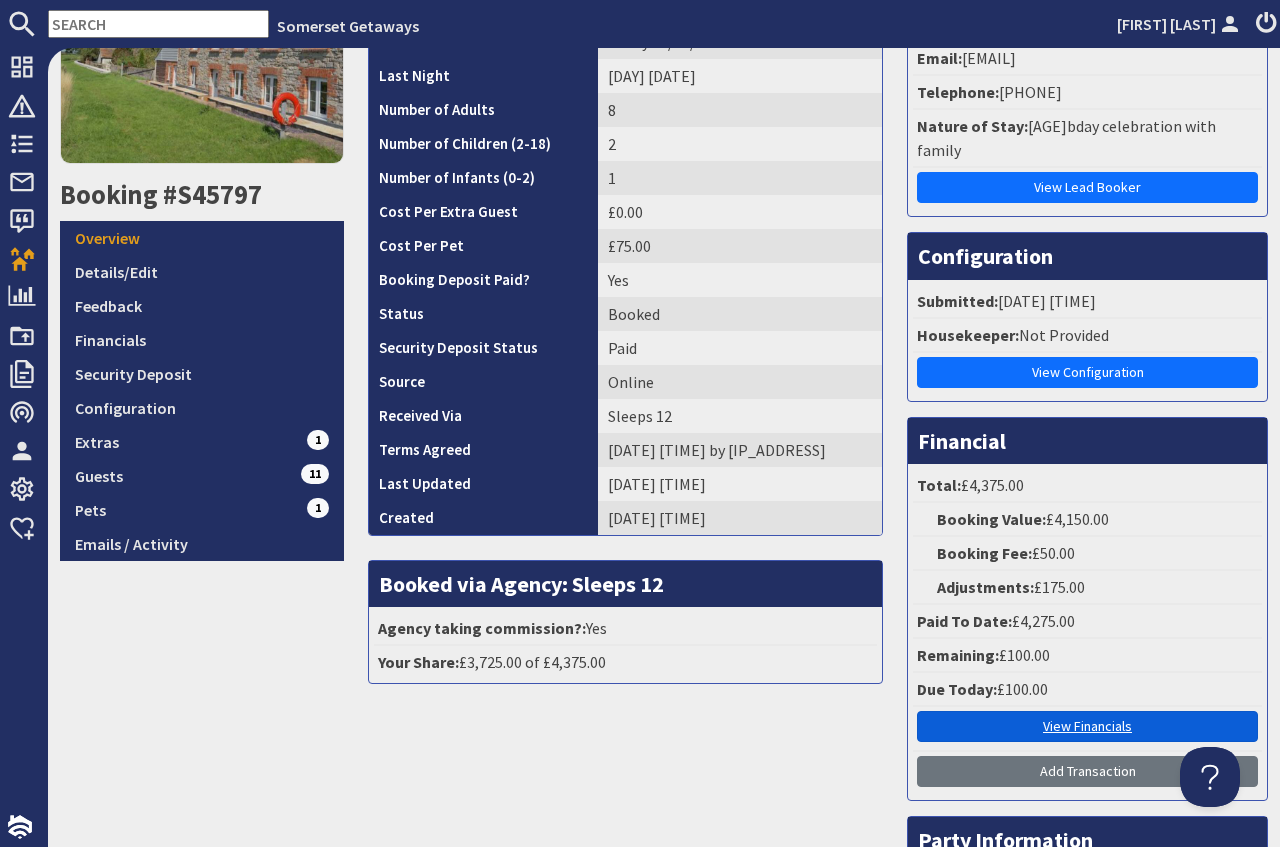 click on "View Financials" at bounding box center (1087, 726) 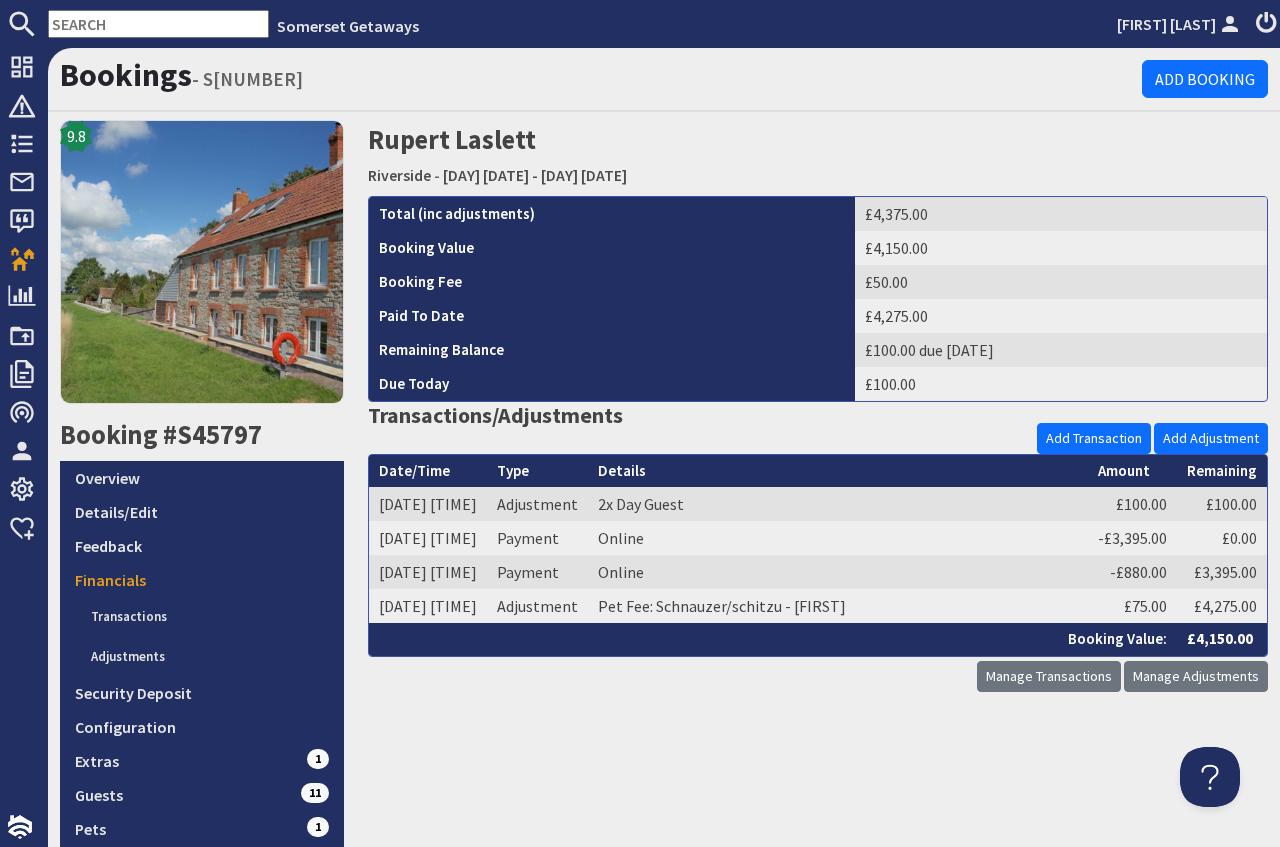 scroll, scrollTop: 0, scrollLeft: 0, axis: both 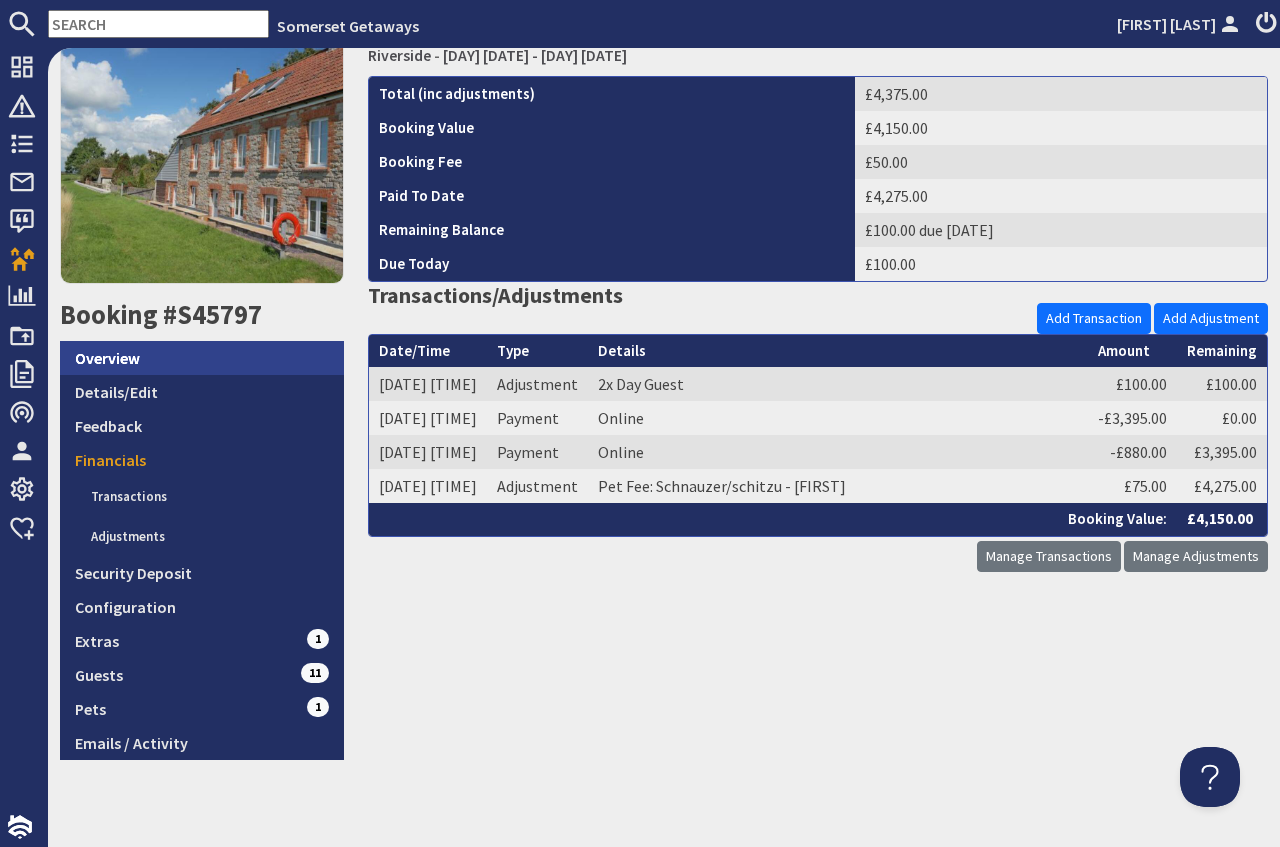 click on "Overview" at bounding box center [202, 358] 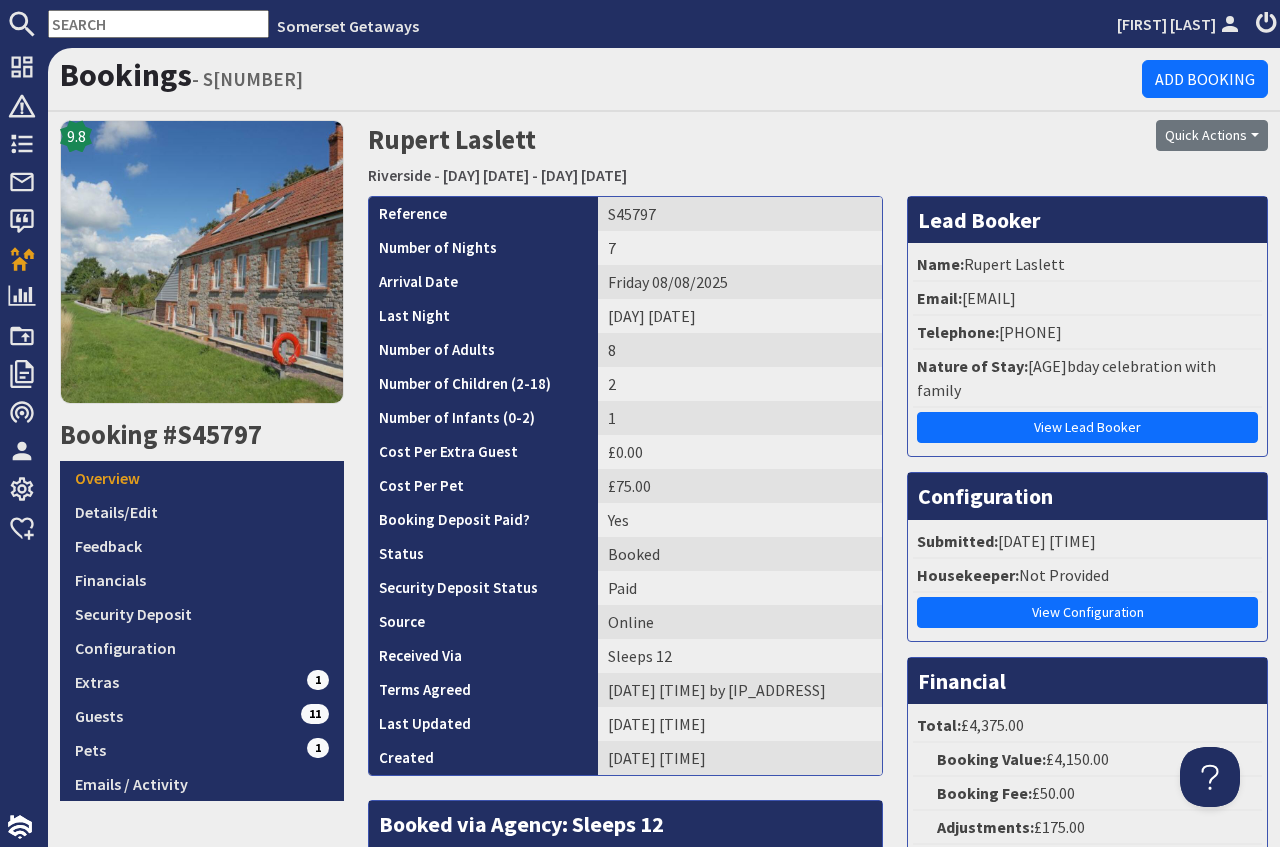 scroll, scrollTop: 0, scrollLeft: 0, axis: both 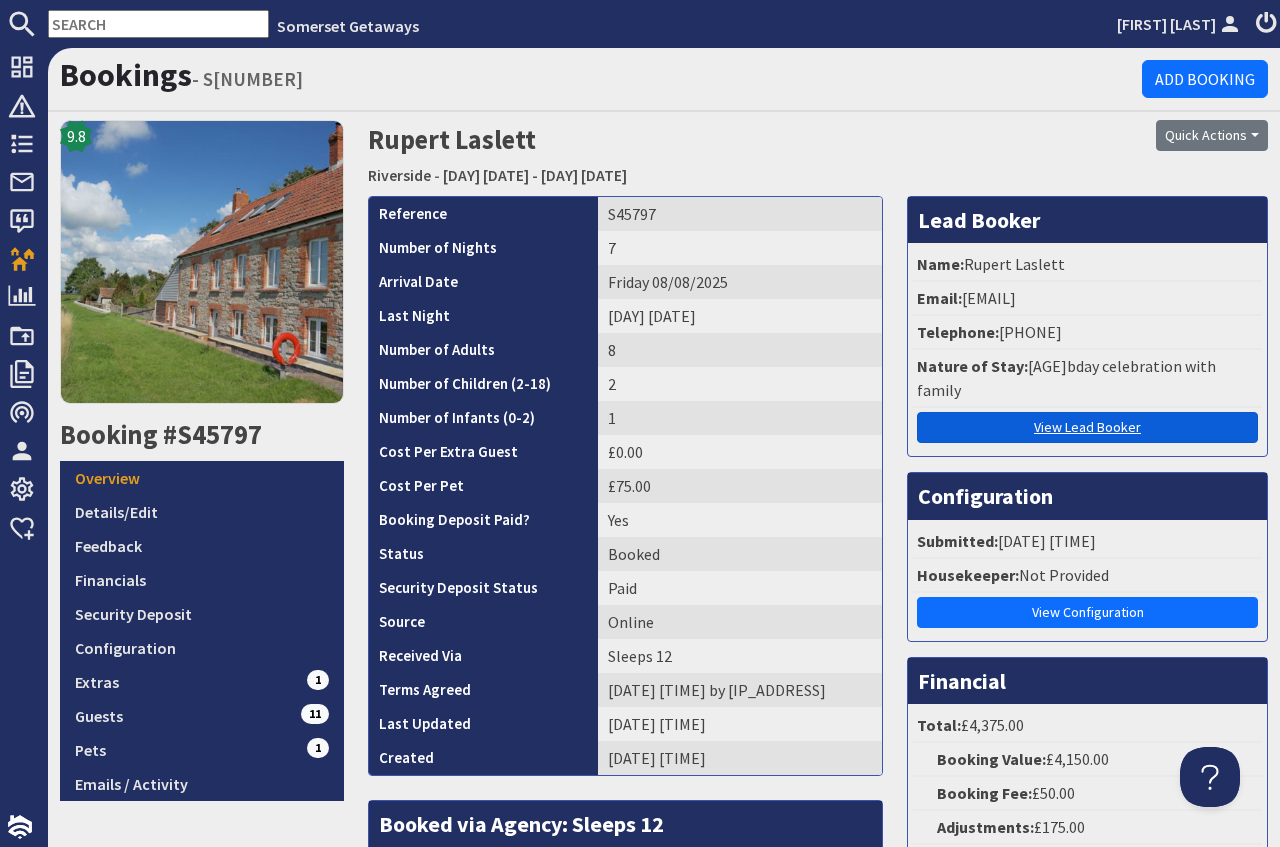 click on "View Lead Booker" at bounding box center [1087, 427] 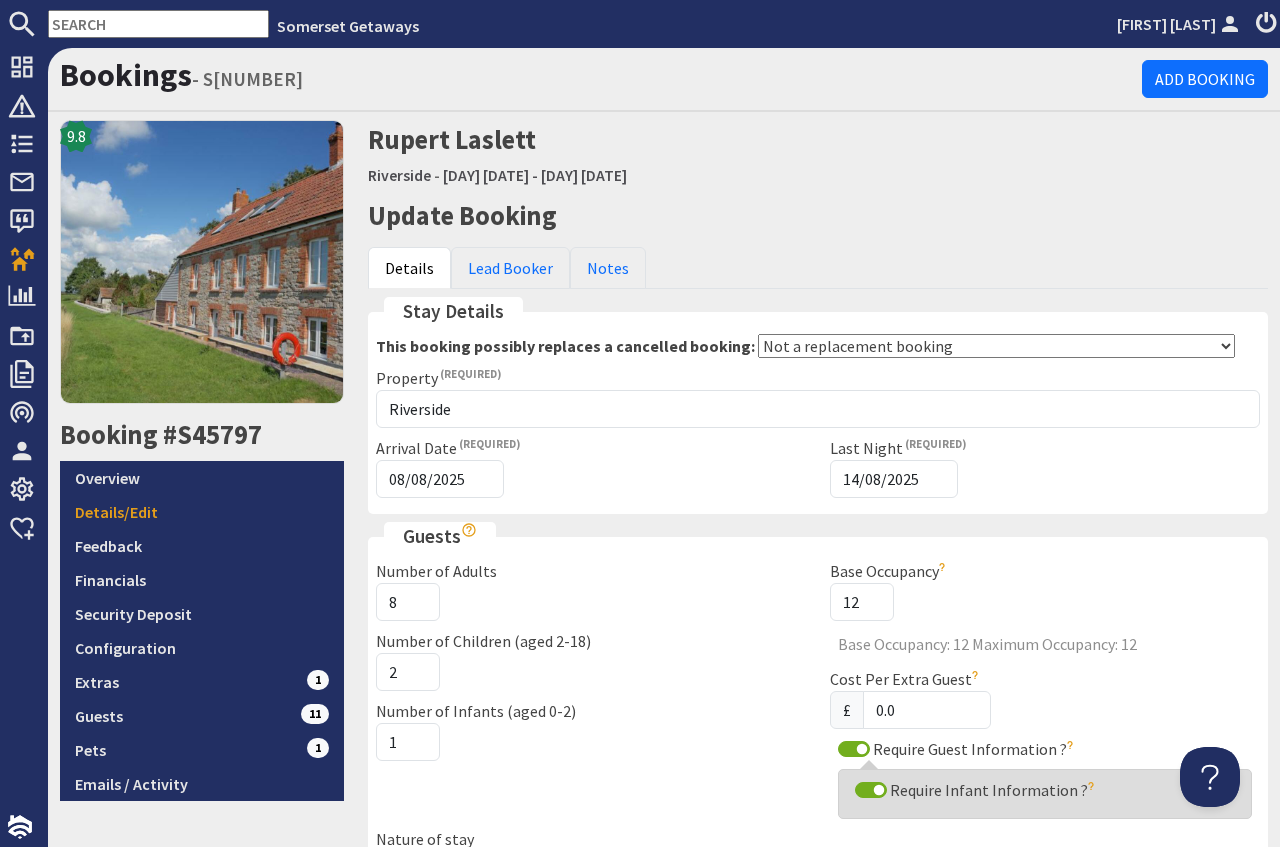 scroll, scrollTop: 0, scrollLeft: 0, axis: both 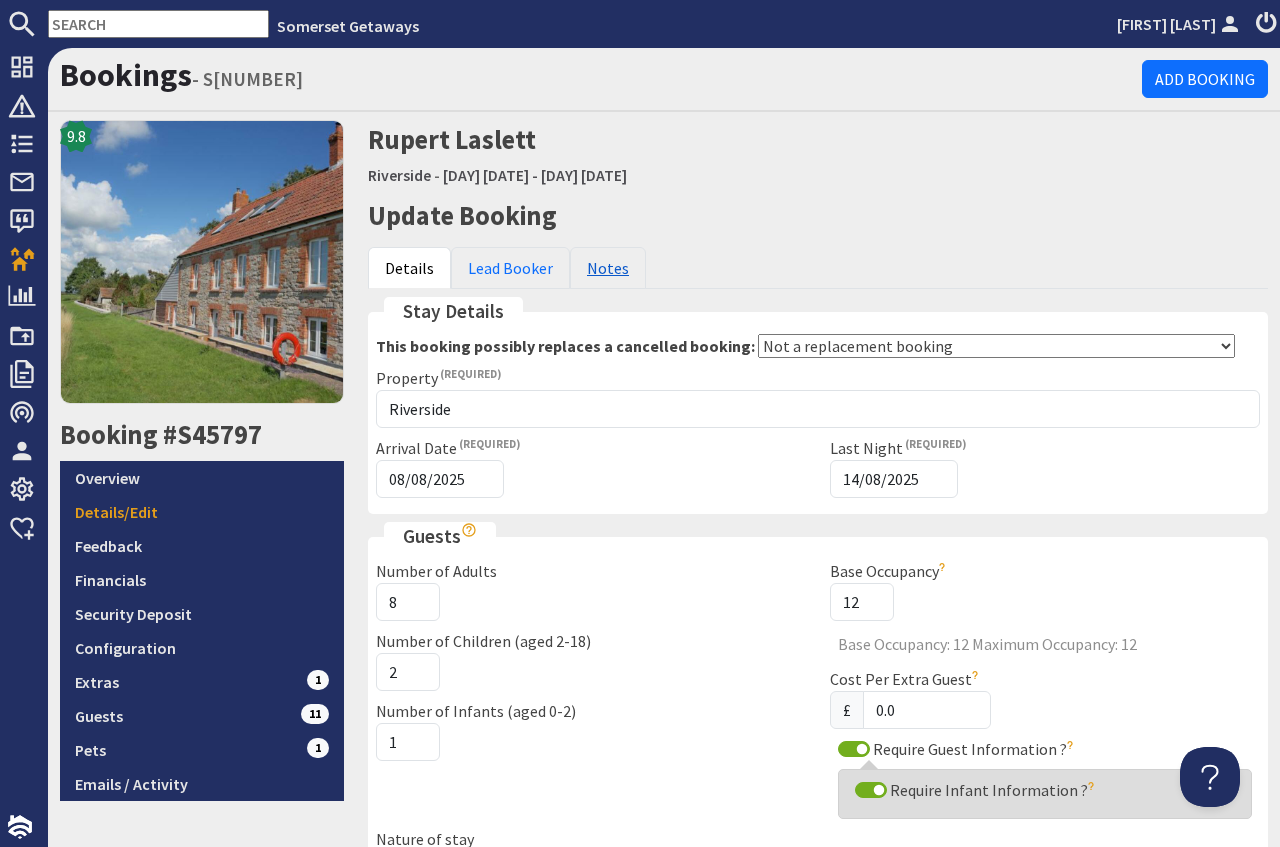 click on "Notes" at bounding box center [608, 268] 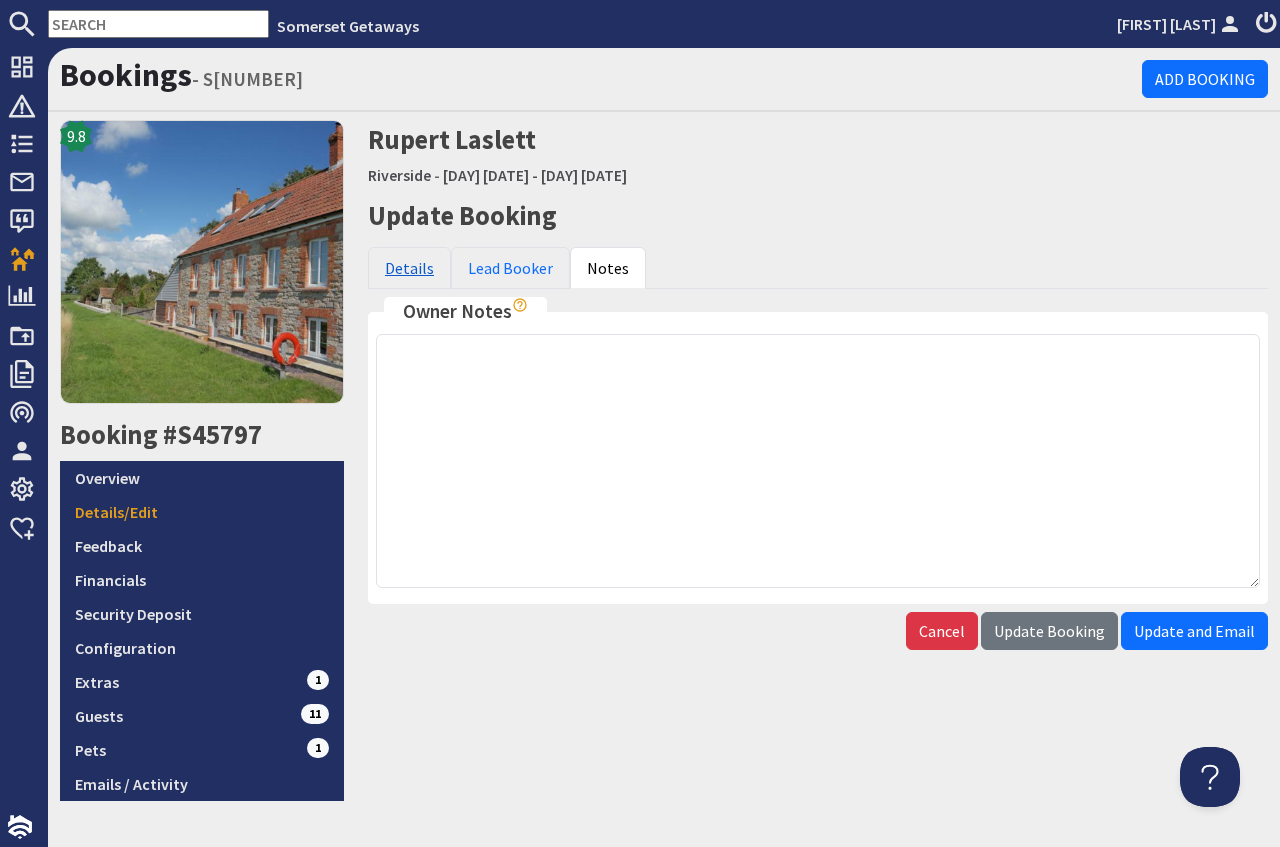 click on "Details" at bounding box center (409, 268) 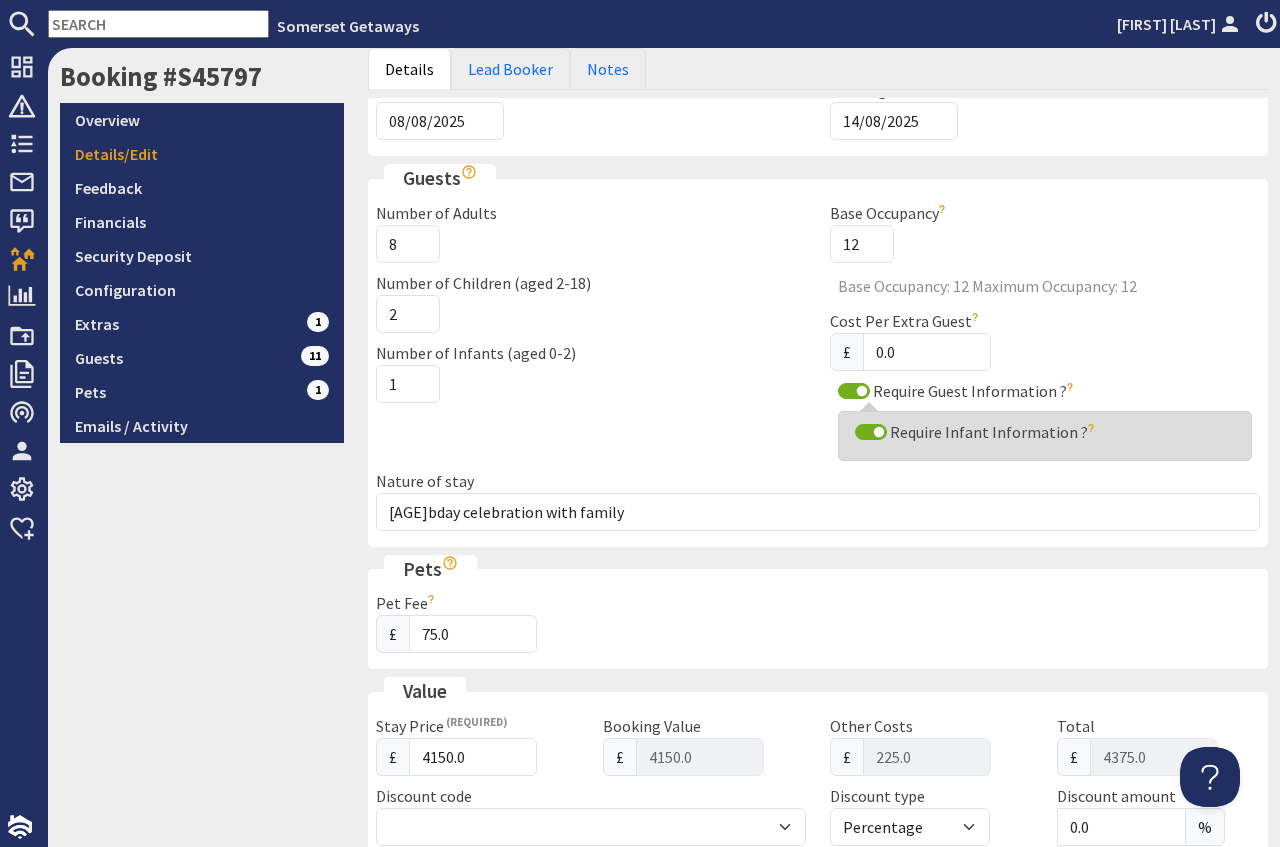 scroll, scrollTop: 0, scrollLeft: 0, axis: both 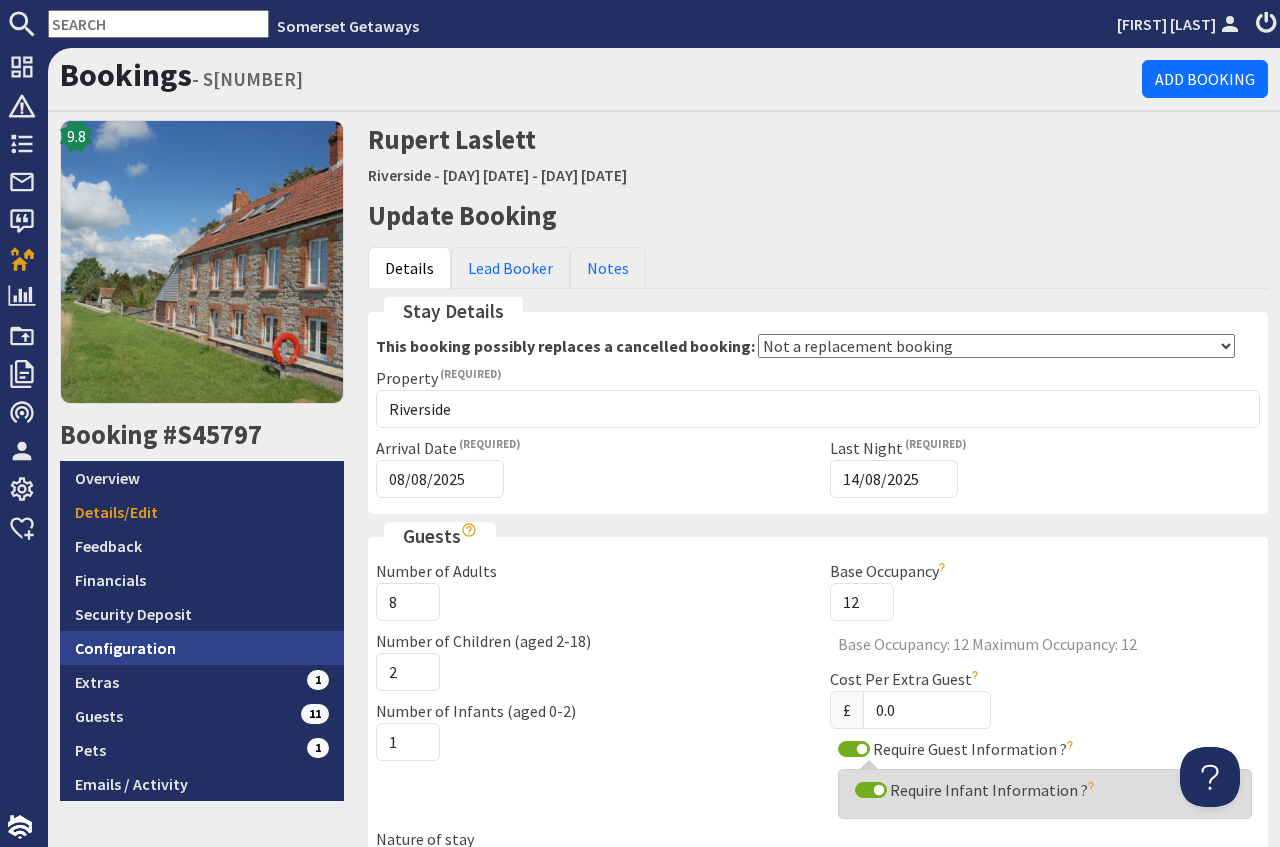 click on "Configuration" at bounding box center (202, 648) 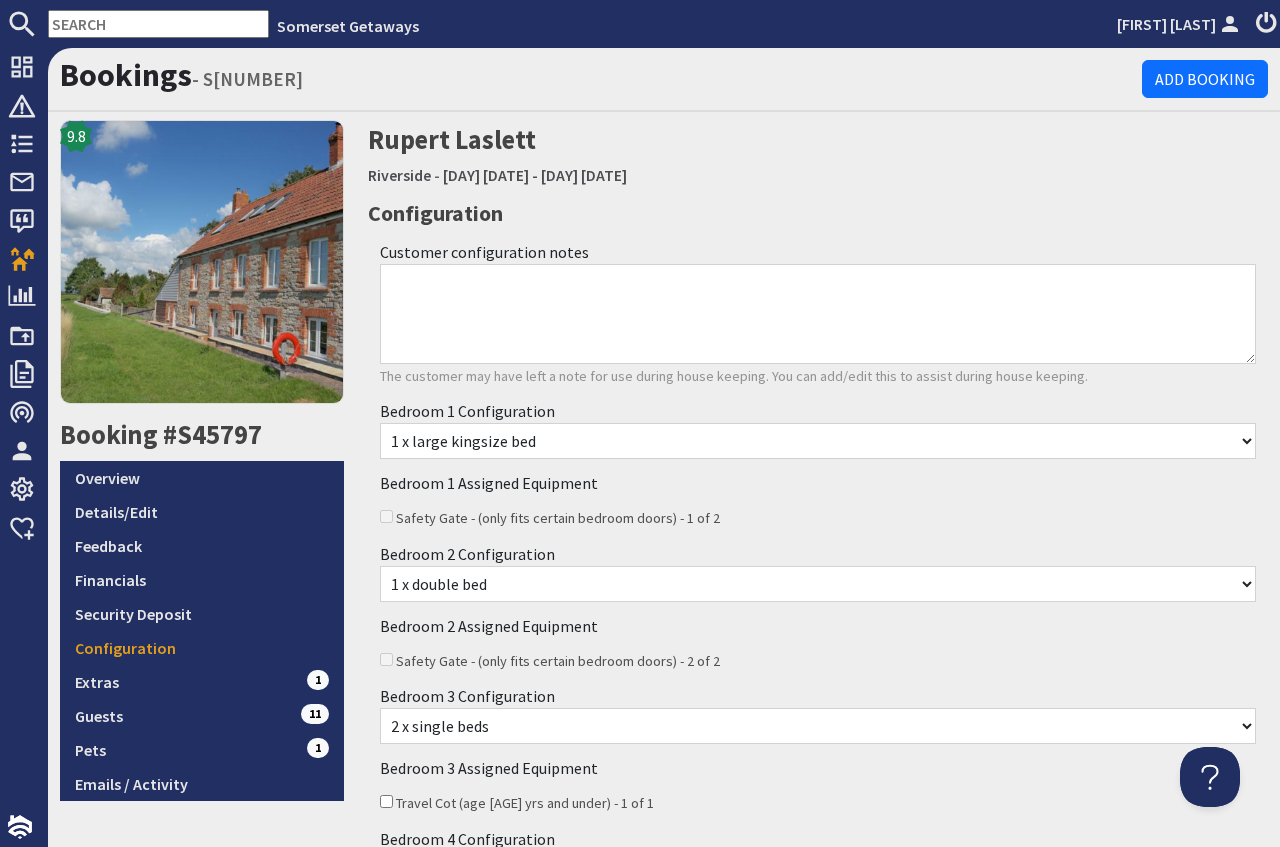 scroll, scrollTop: 0, scrollLeft: 0, axis: both 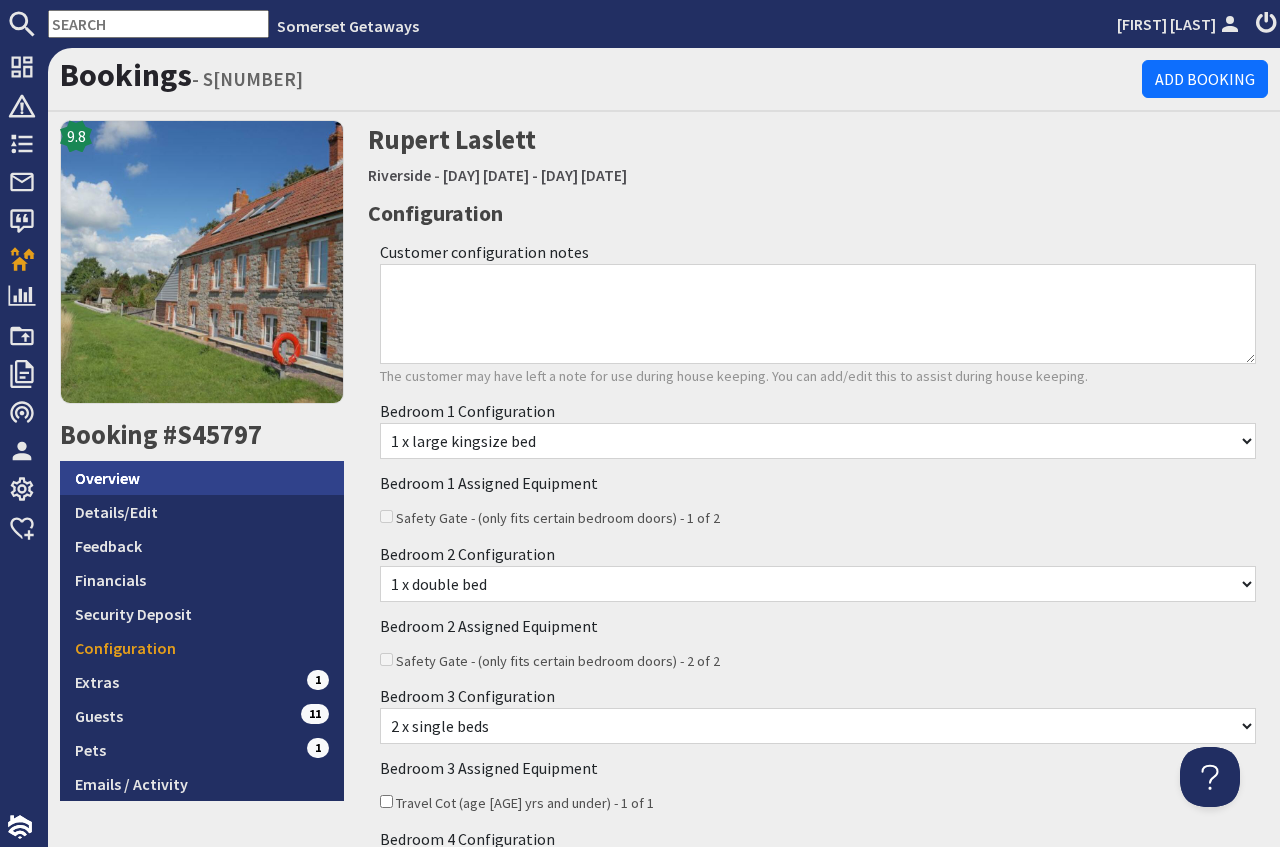 click on "Overview" at bounding box center [202, 478] 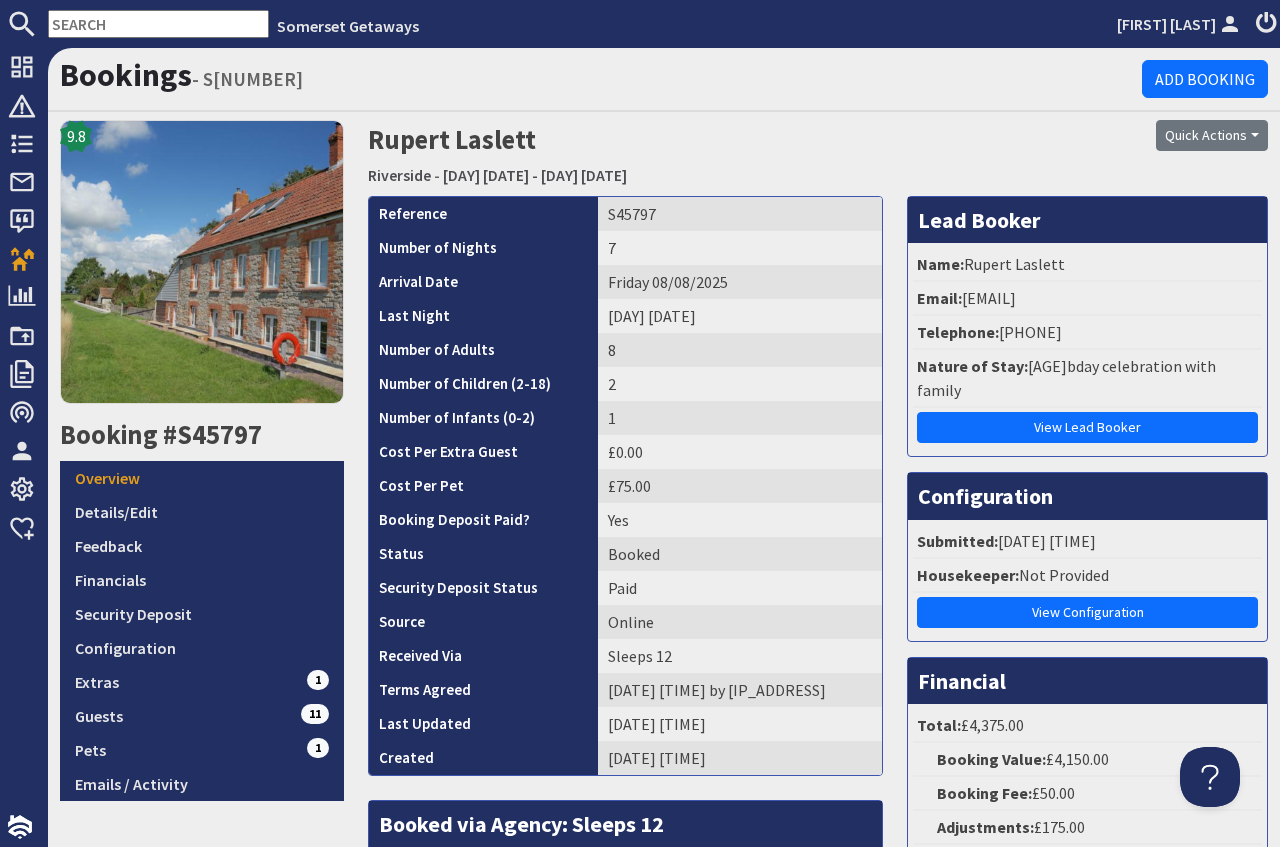 scroll, scrollTop: 0, scrollLeft: 0, axis: both 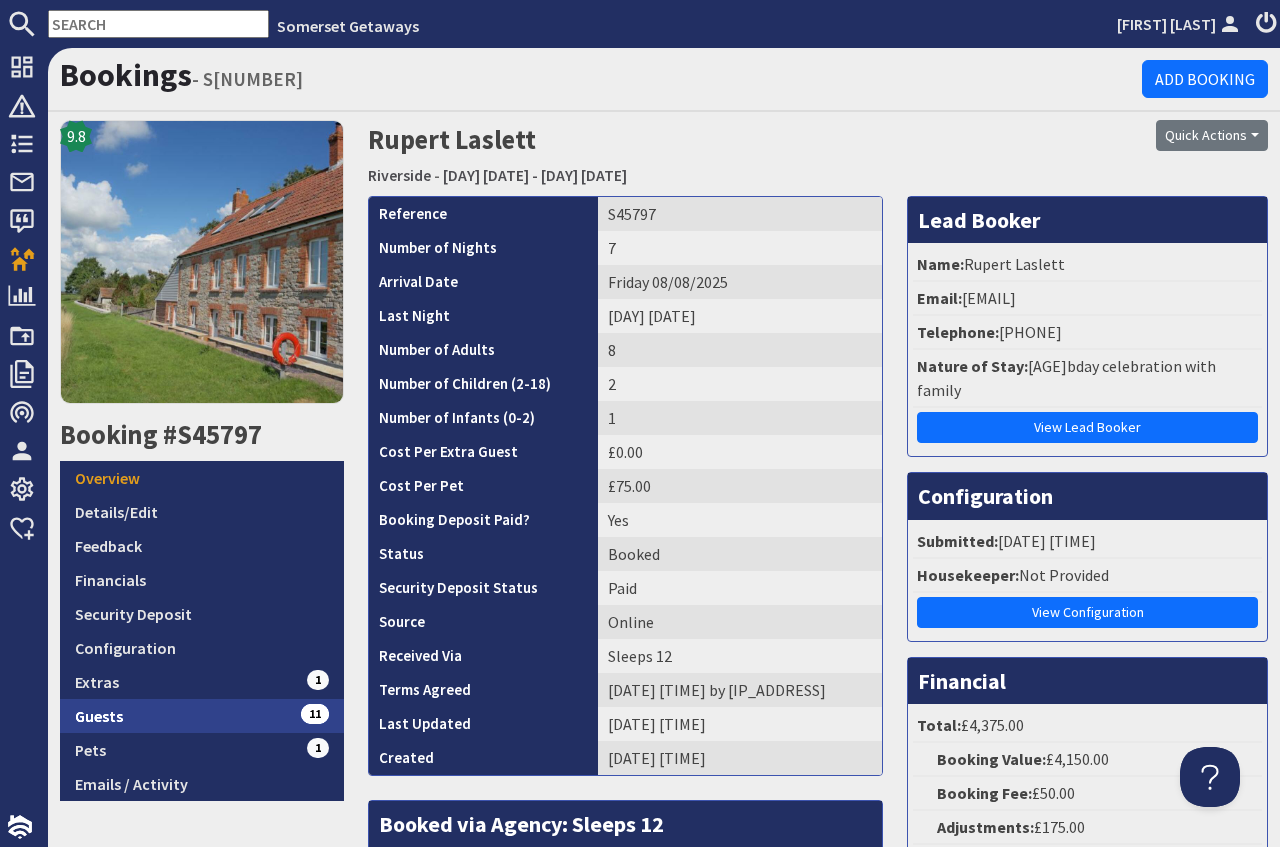 click on "Guests
11" at bounding box center [202, 716] 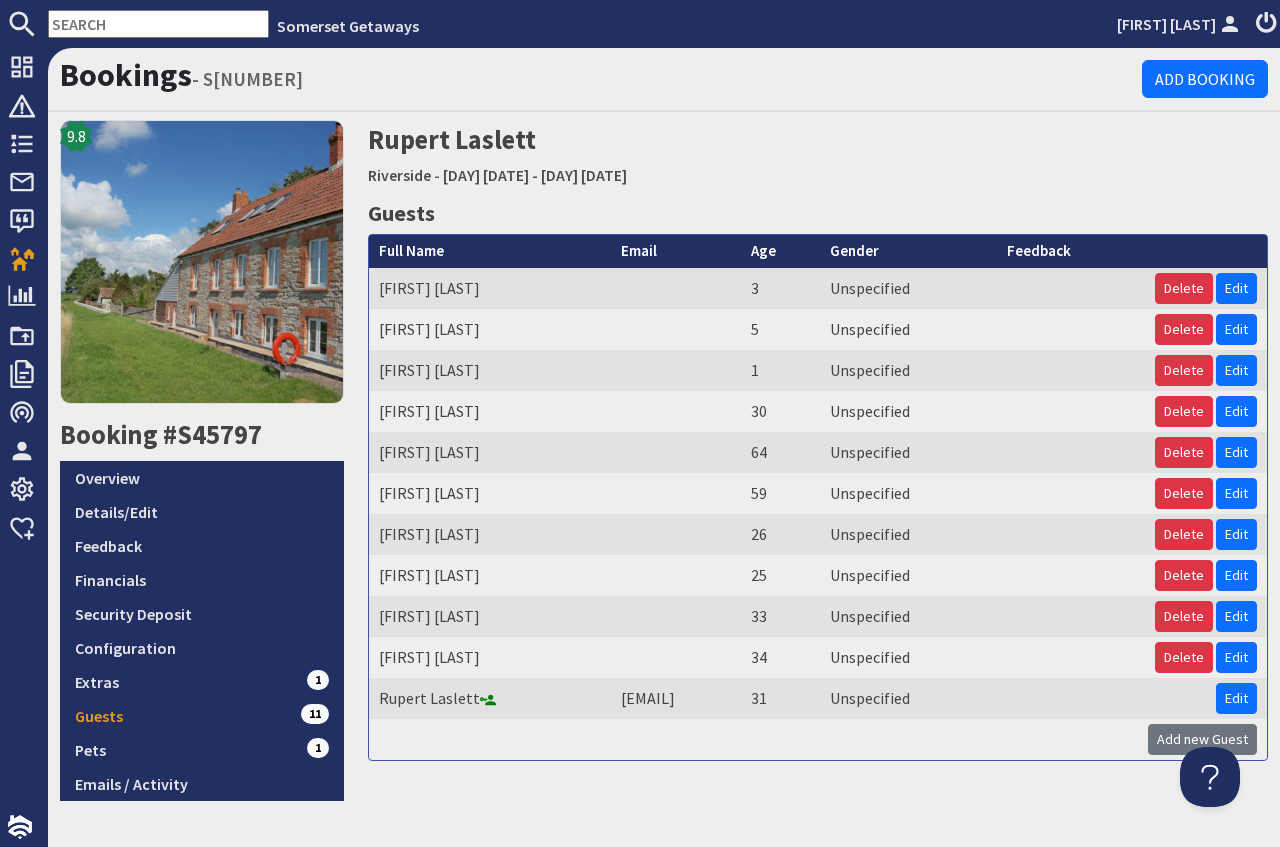 scroll, scrollTop: 0, scrollLeft: 0, axis: both 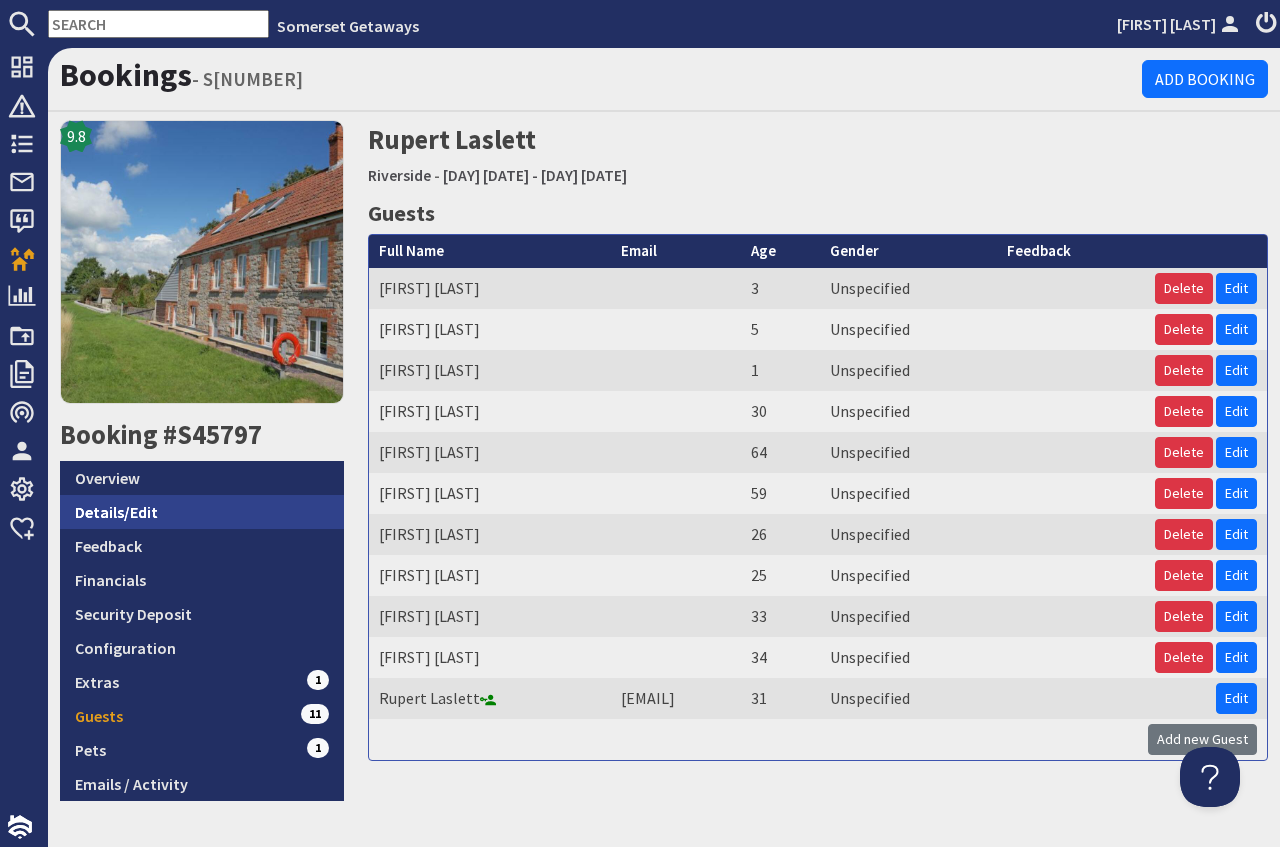 click on "Details/Edit" at bounding box center [202, 512] 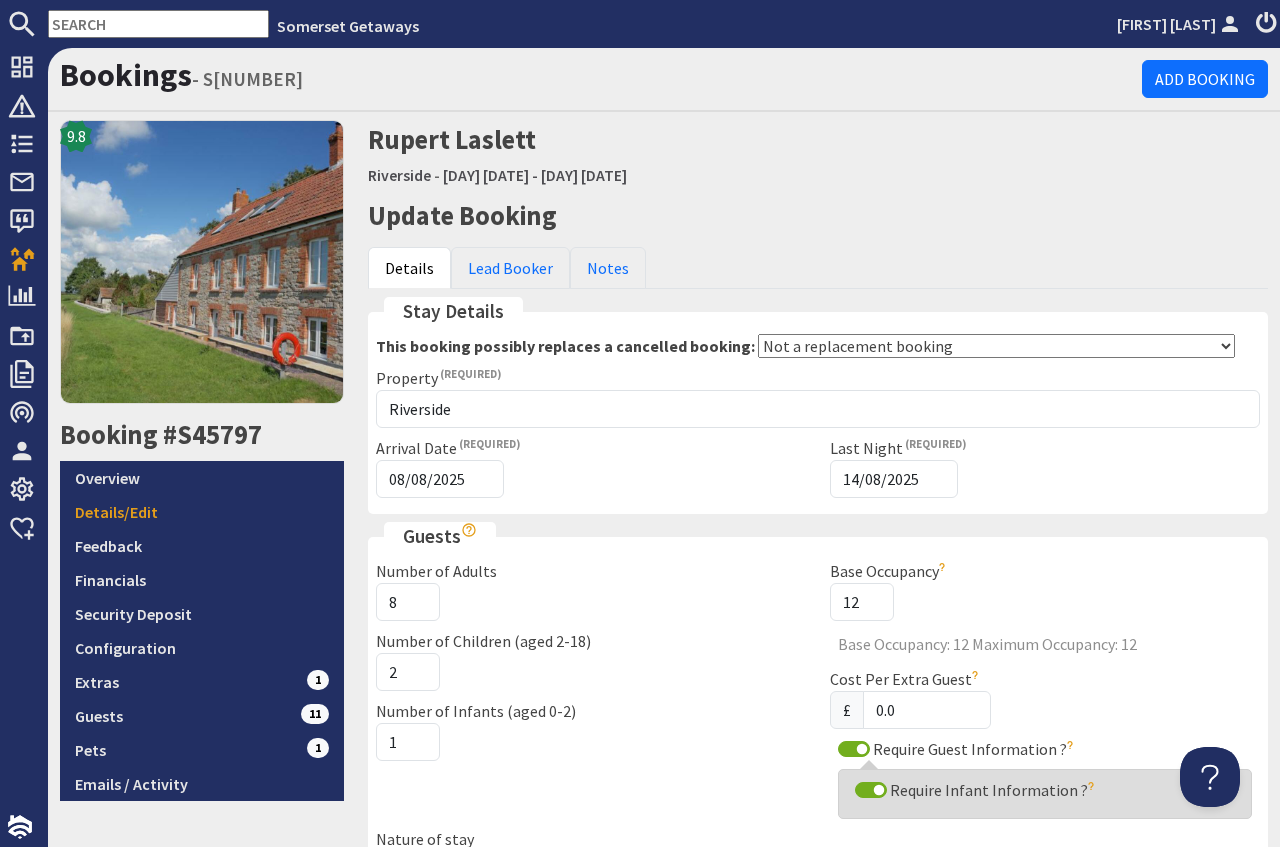 scroll, scrollTop: 0, scrollLeft: 0, axis: both 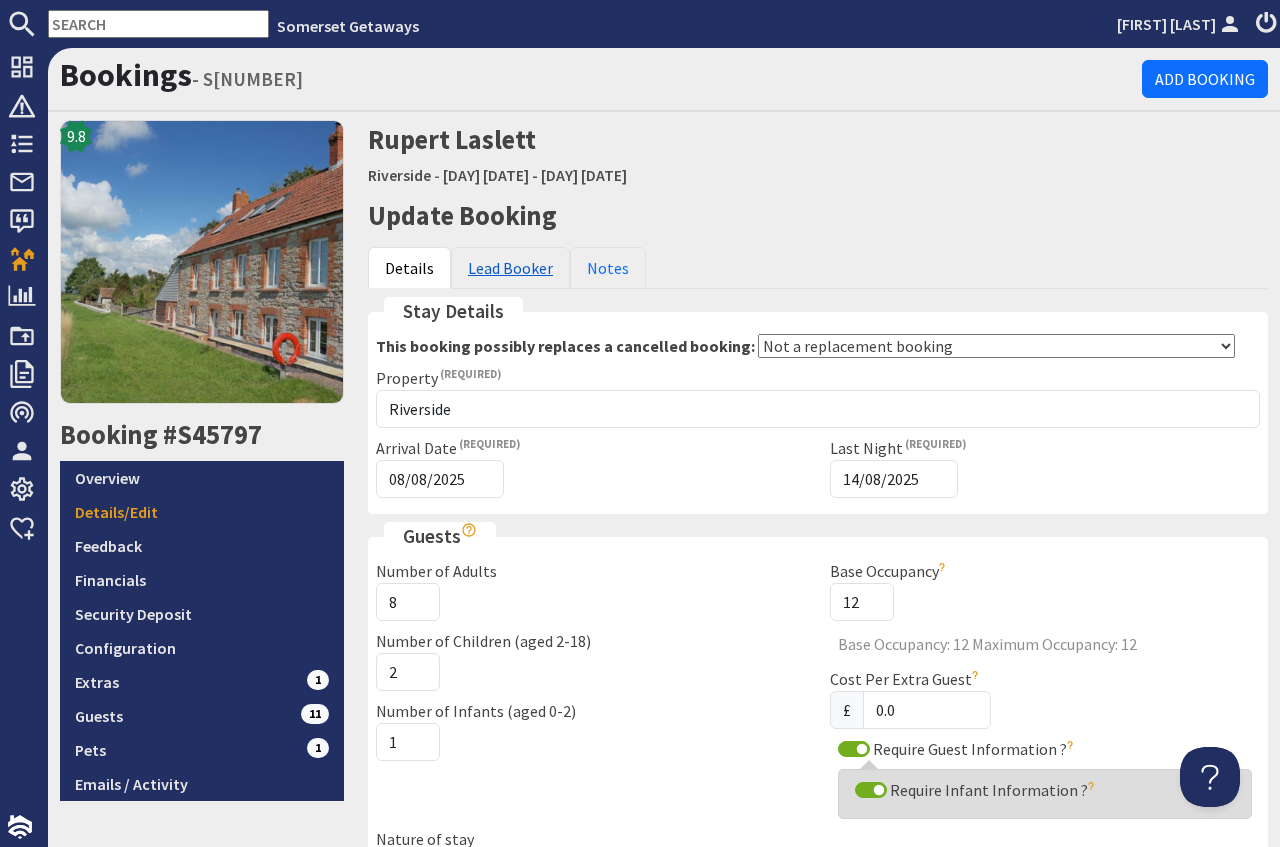 click on "Lead Booker" at bounding box center [510, 268] 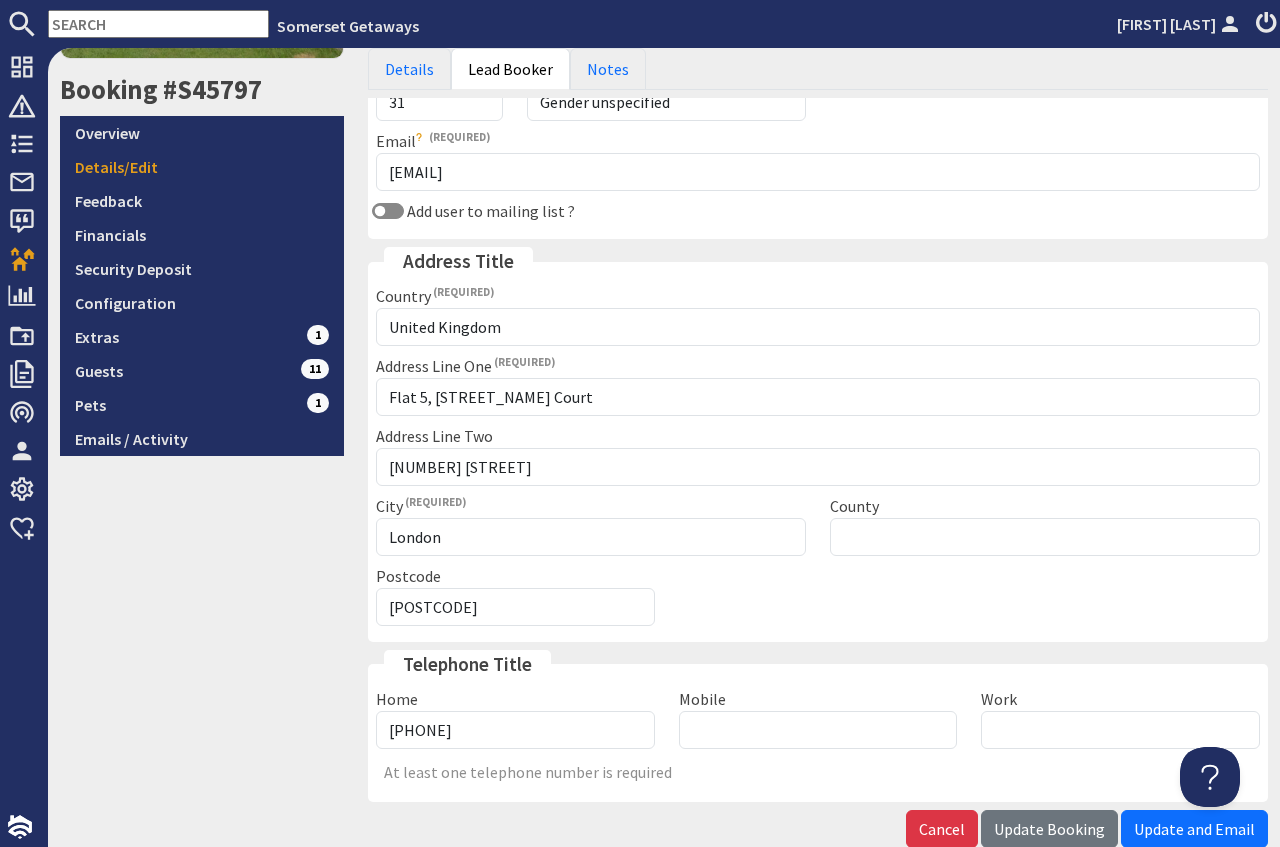 scroll, scrollTop: 0, scrollLeft: 0, axis: both 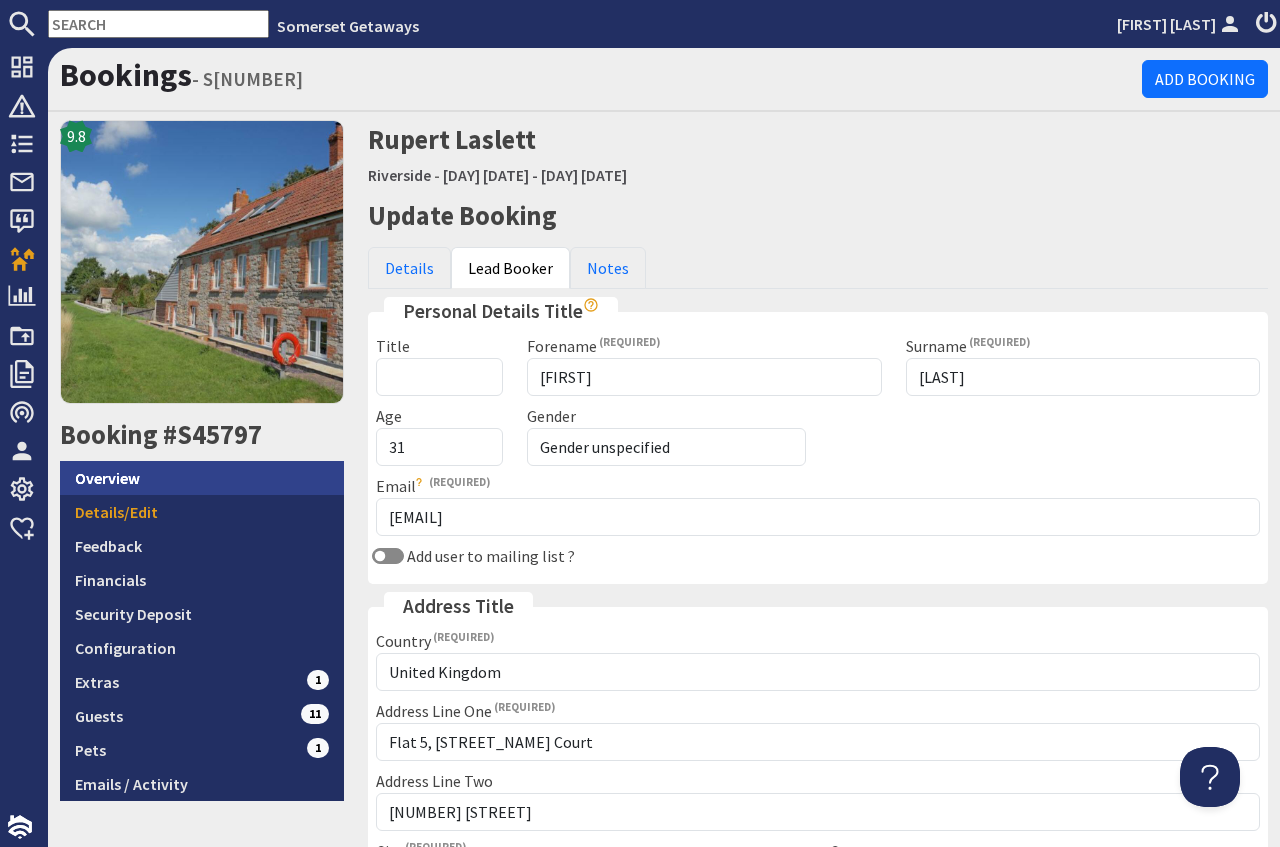 click on "Overview" at bounding box center [202, 478] 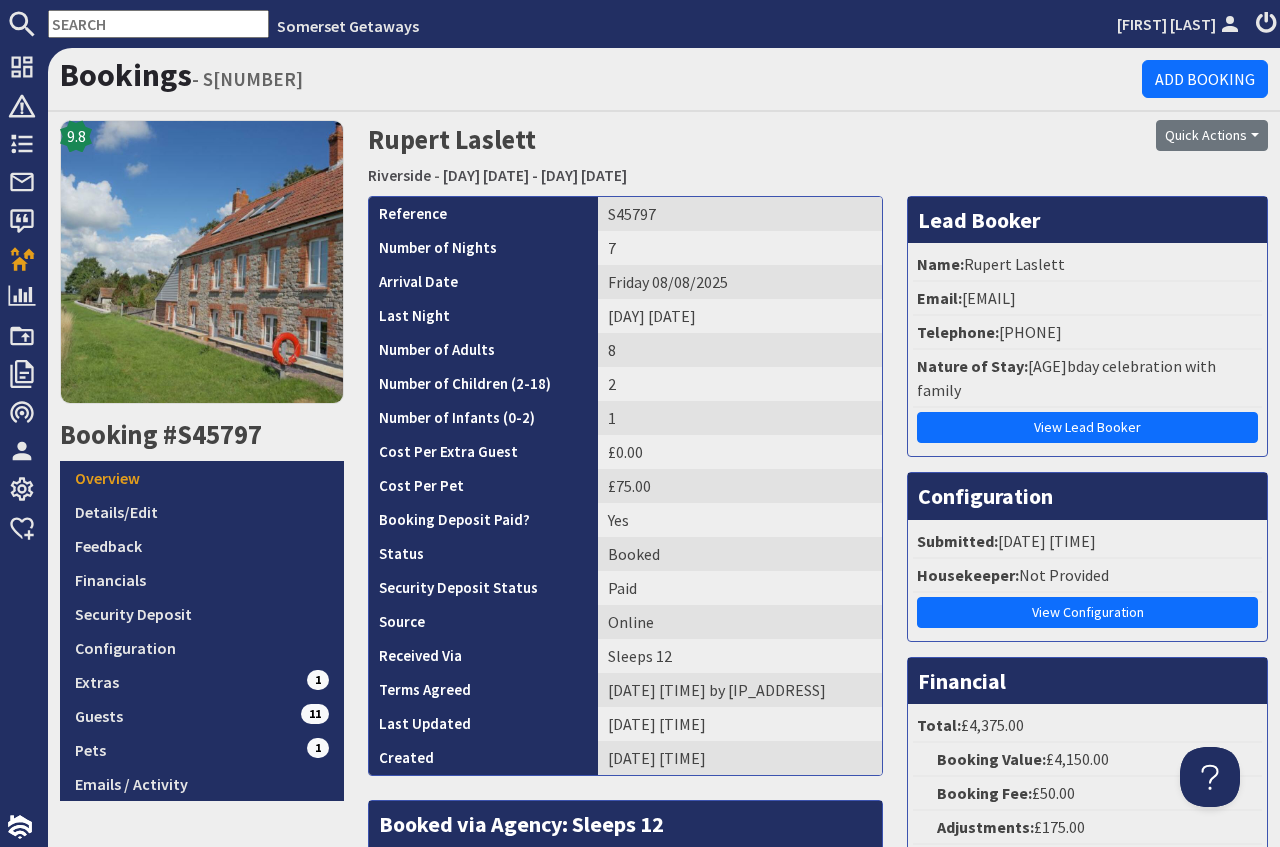 scroll, scrollTop: 0, scrollLeft: 0, axis: both 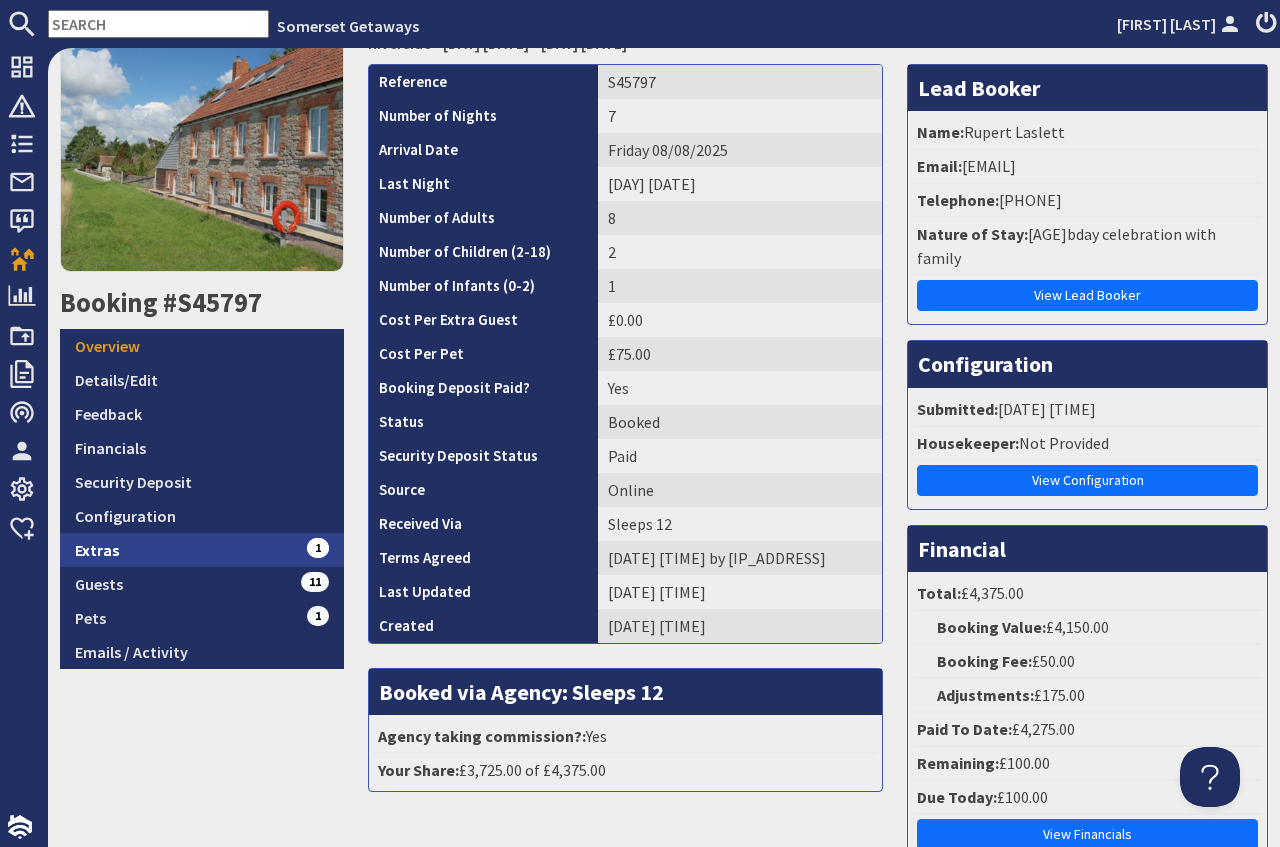 click on "Extras
1" at bounding box center [202, 550] 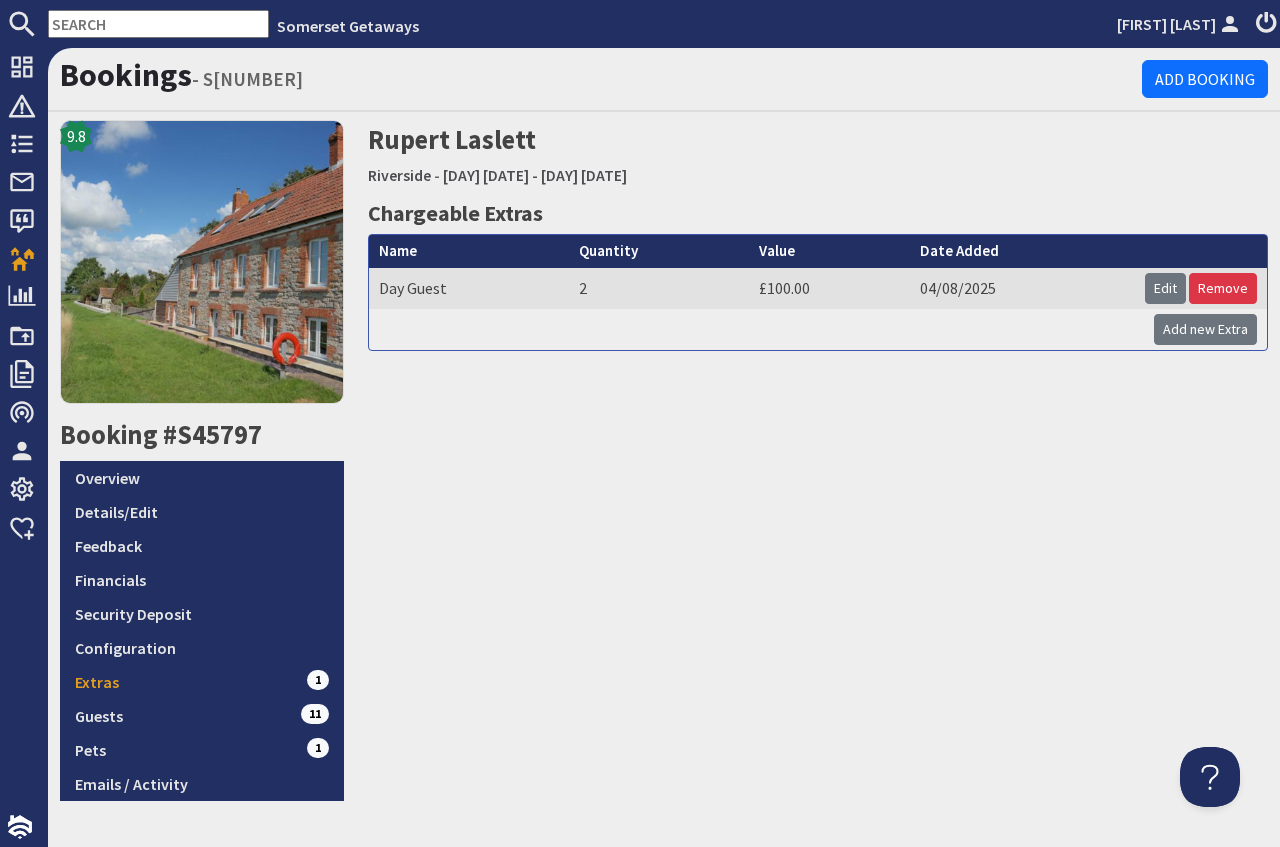 scroll, scrollTop: 0, scrollLeft: 0, axis: both 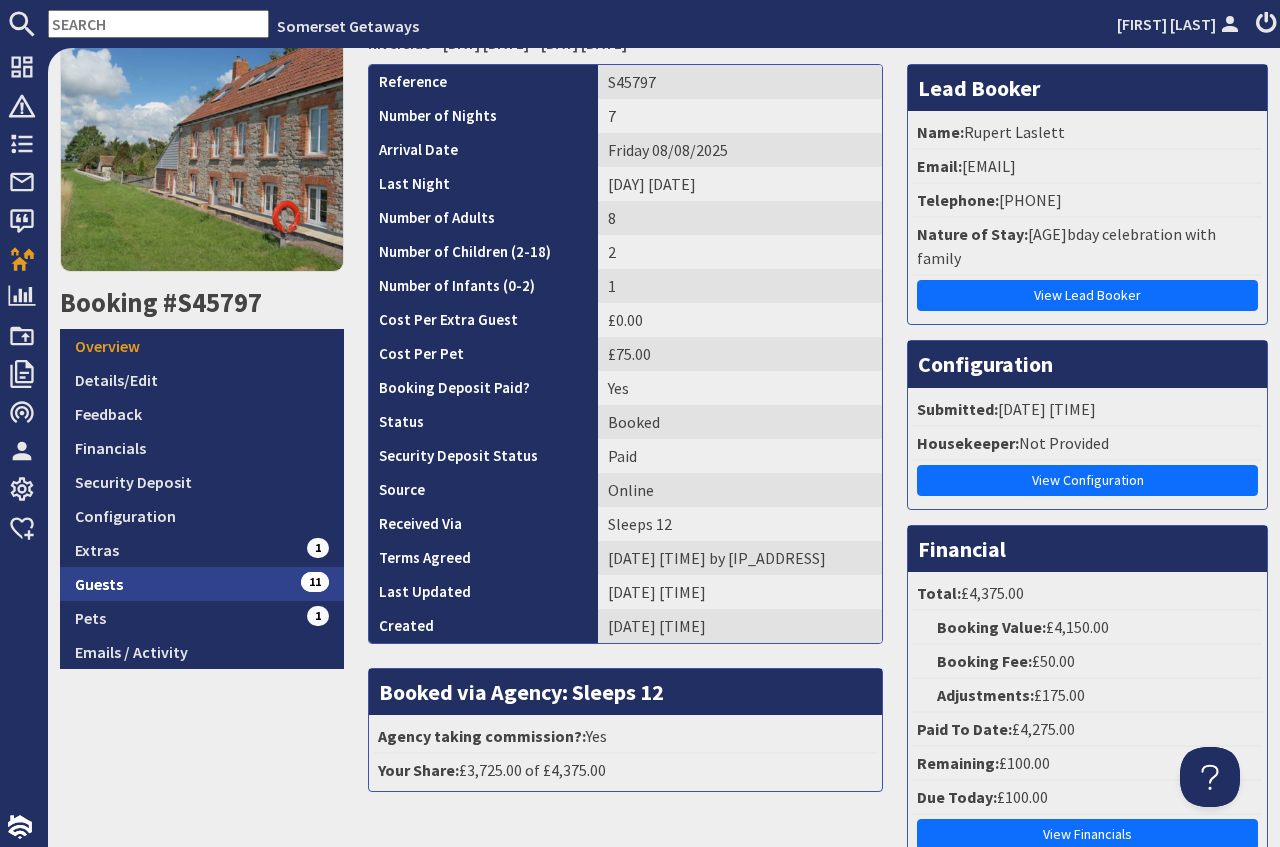 click on "Guests
11" at bounding box center [202, 584] 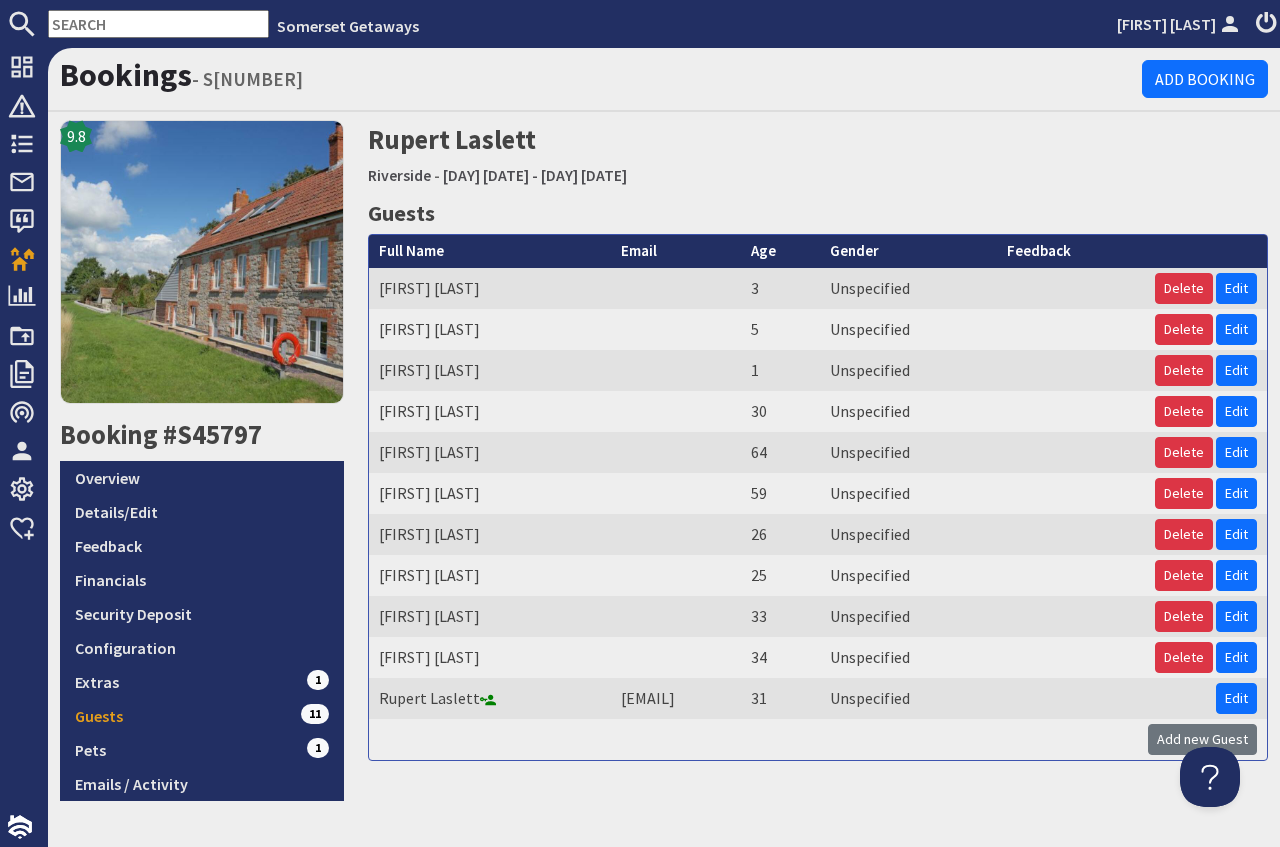 scroll, scrollTop: 0, scrollLeft: 0, axis: both 